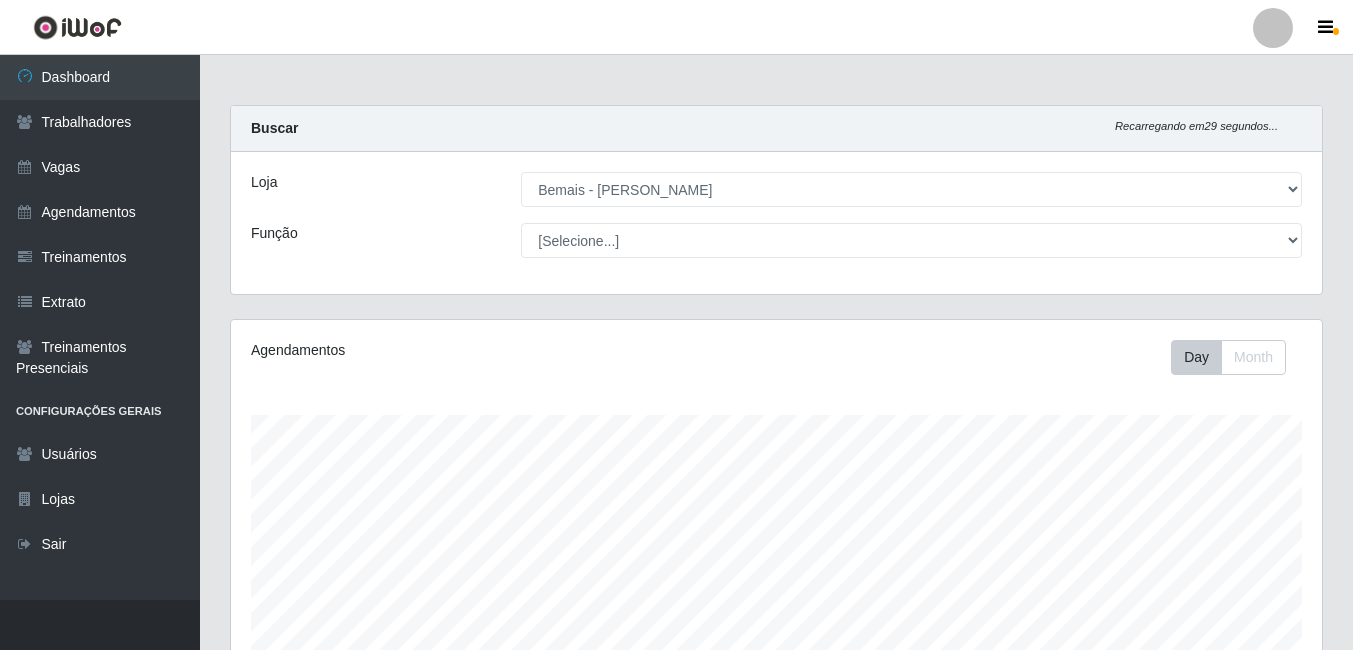 select on "230" 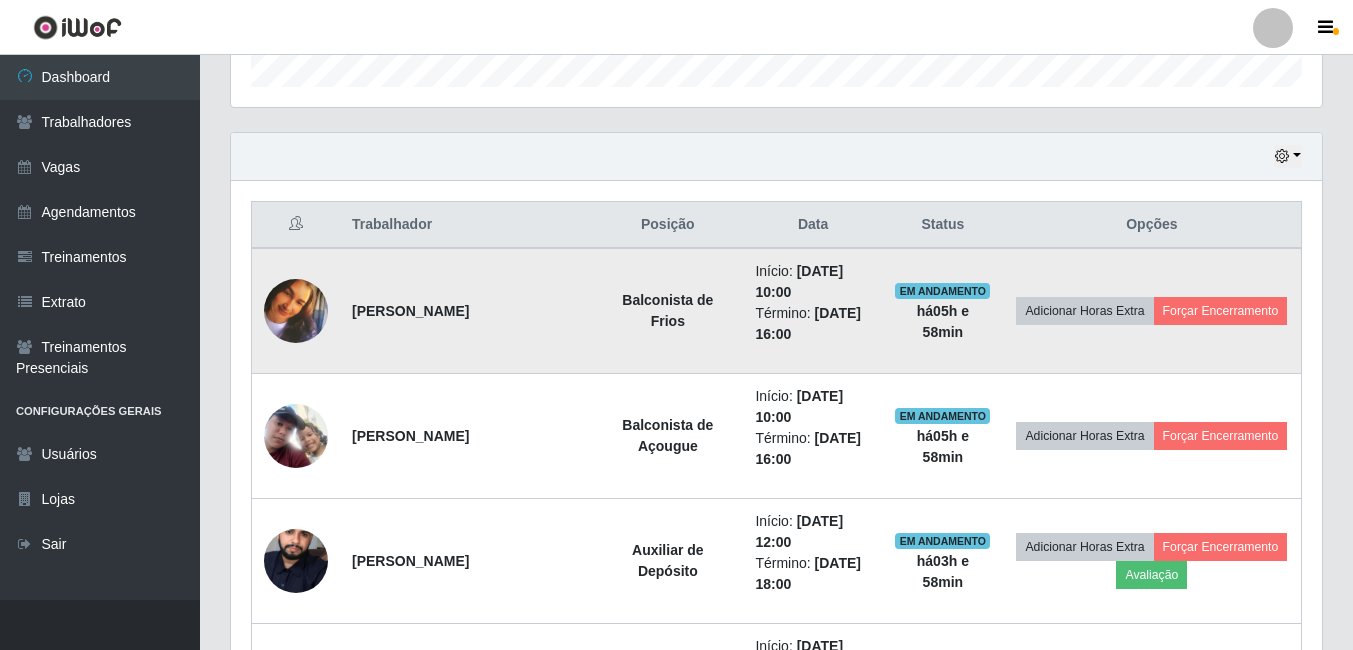 scroll, scrollTop: 801, scrollLeft: 0, axis: vertical 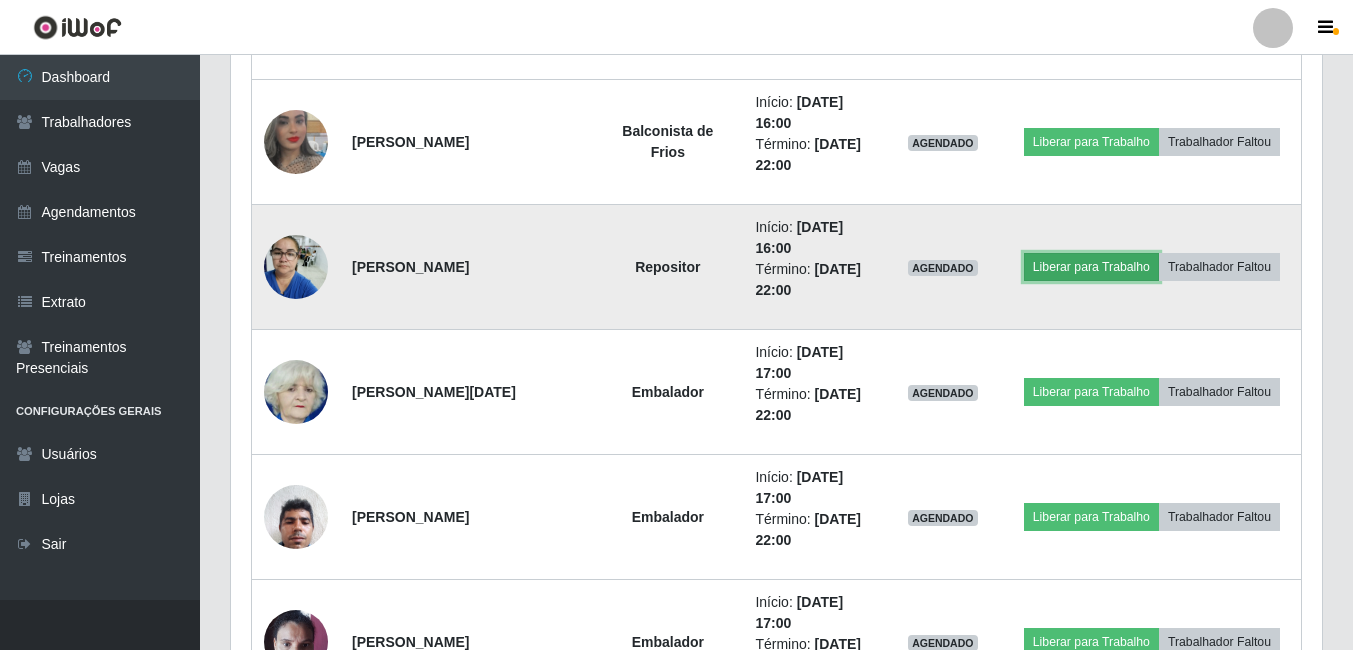click on "Liberar para Trabalho" at bounding box center (1091, 267) 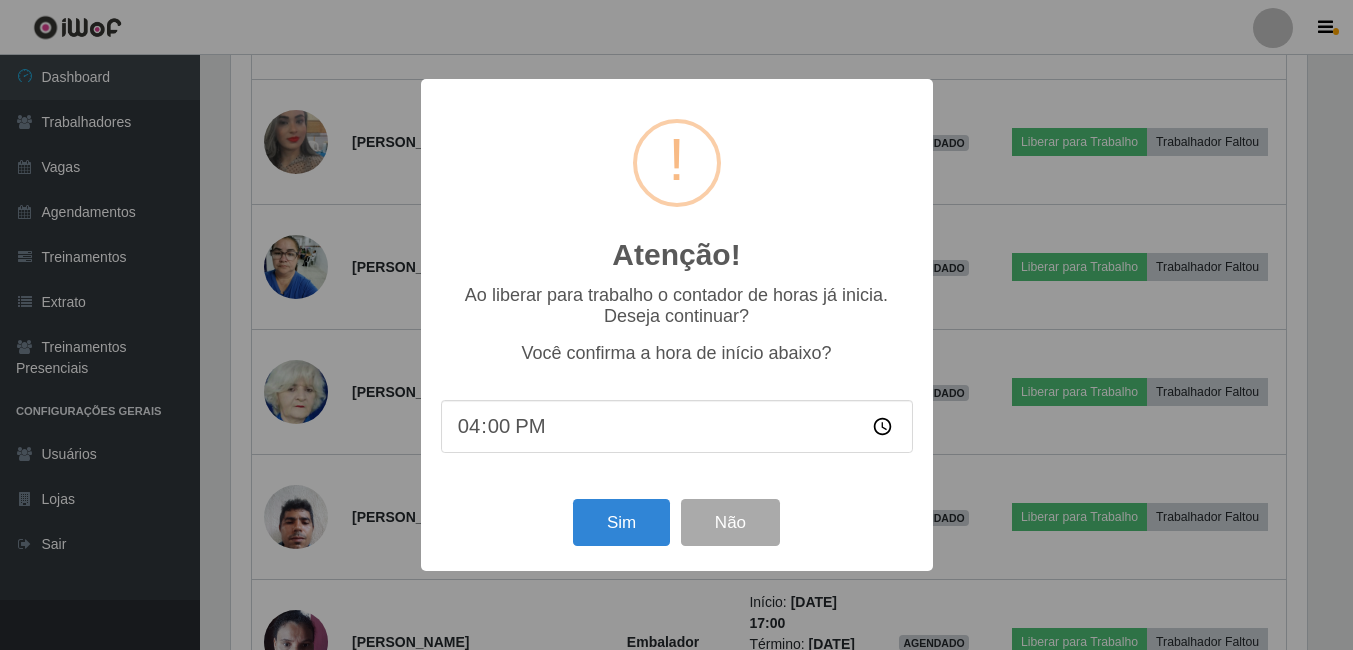 scroll, scrollTop: 999585, scrollLeft: 998919, axis: both 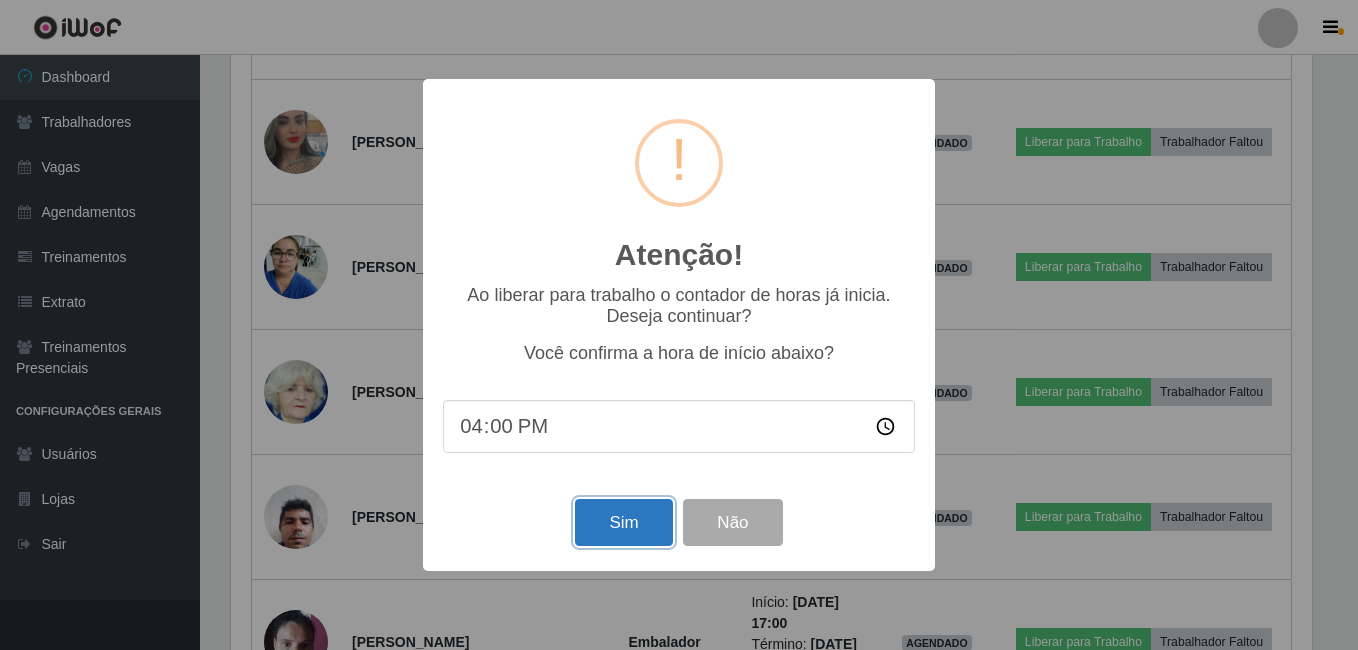 click on "Sim" at bounding box center (623, 522) 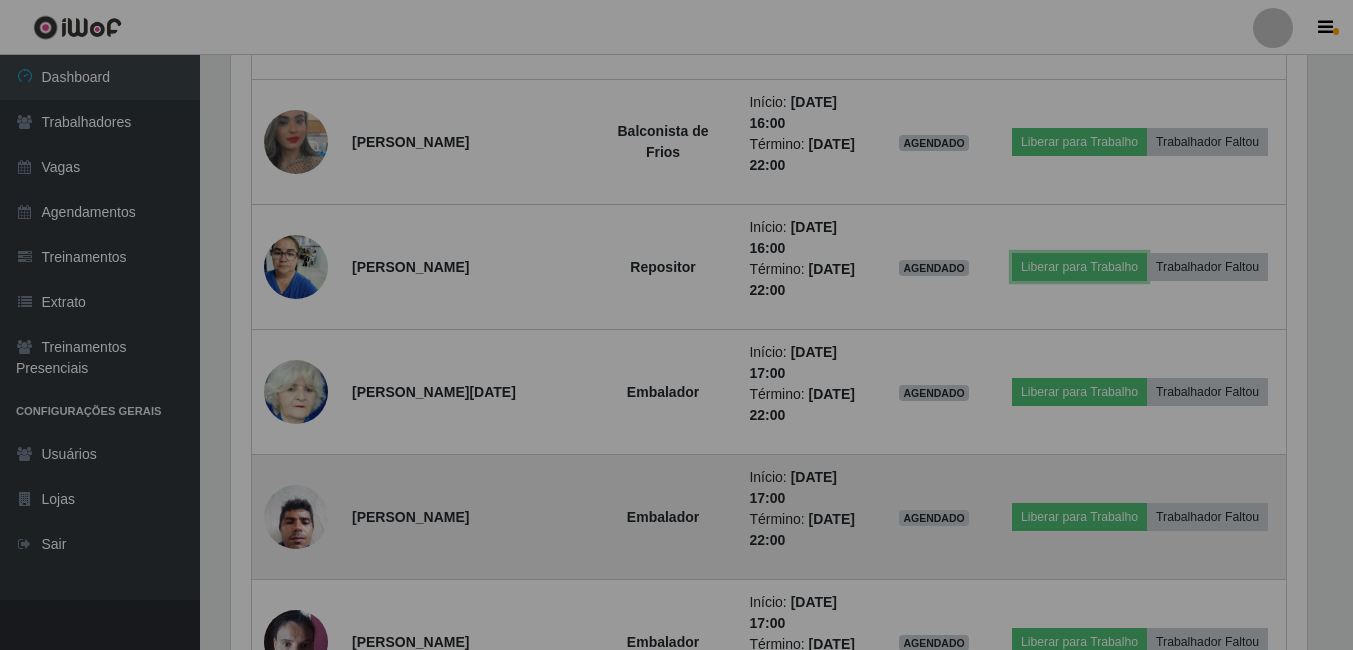 scroll, scrollTop: 999585, scrollLeft: 998909, axis: both 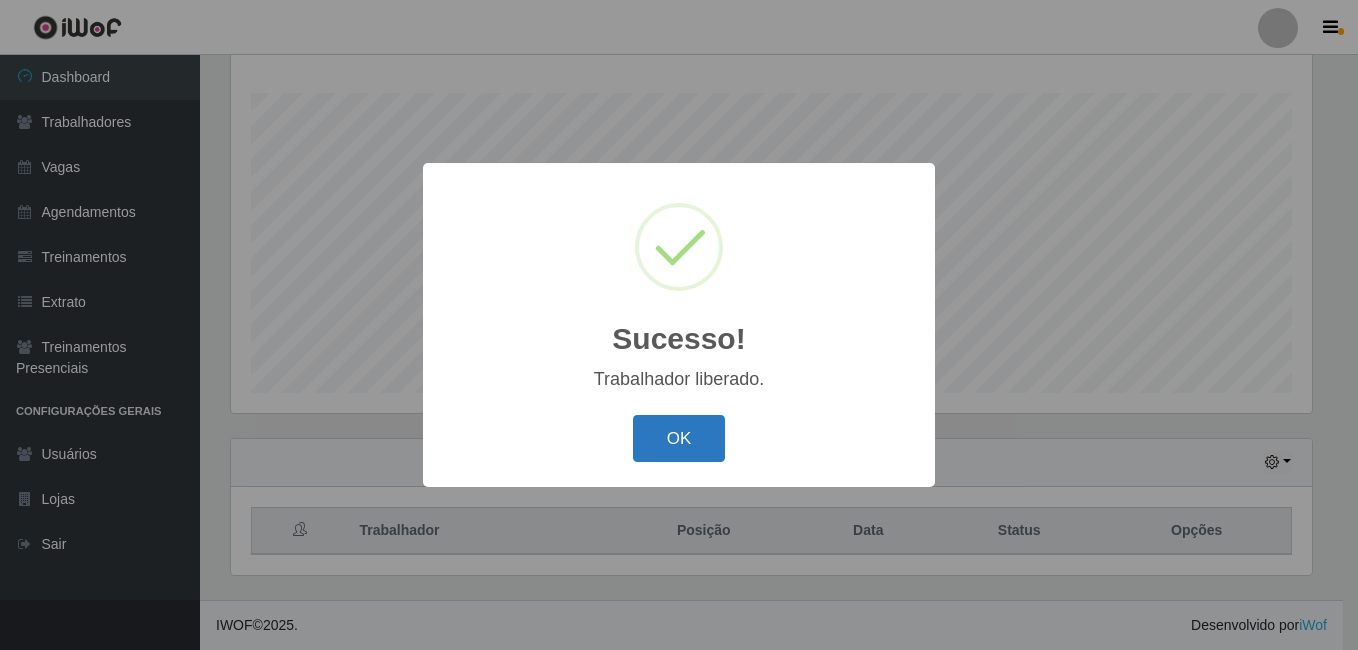 click on "OK" at bounding box center (679, 438) 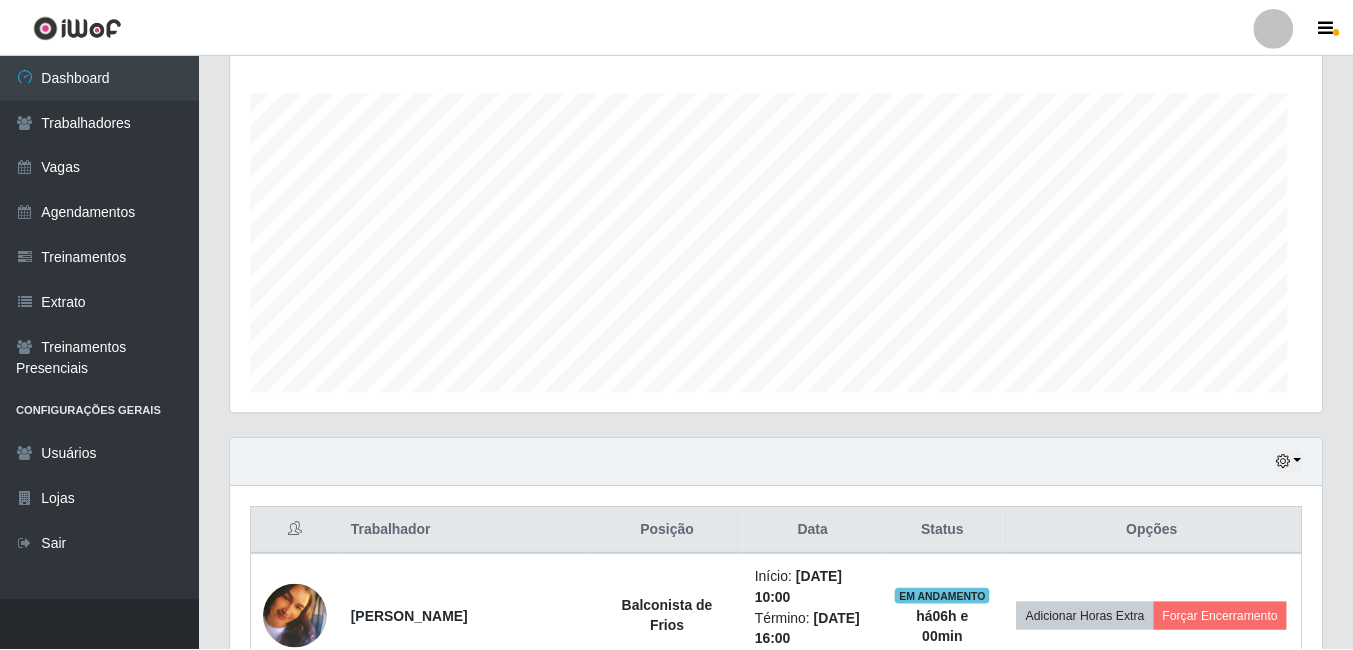 scroll, scrollTop: 473, scrollLeft: 0, axis: vertical 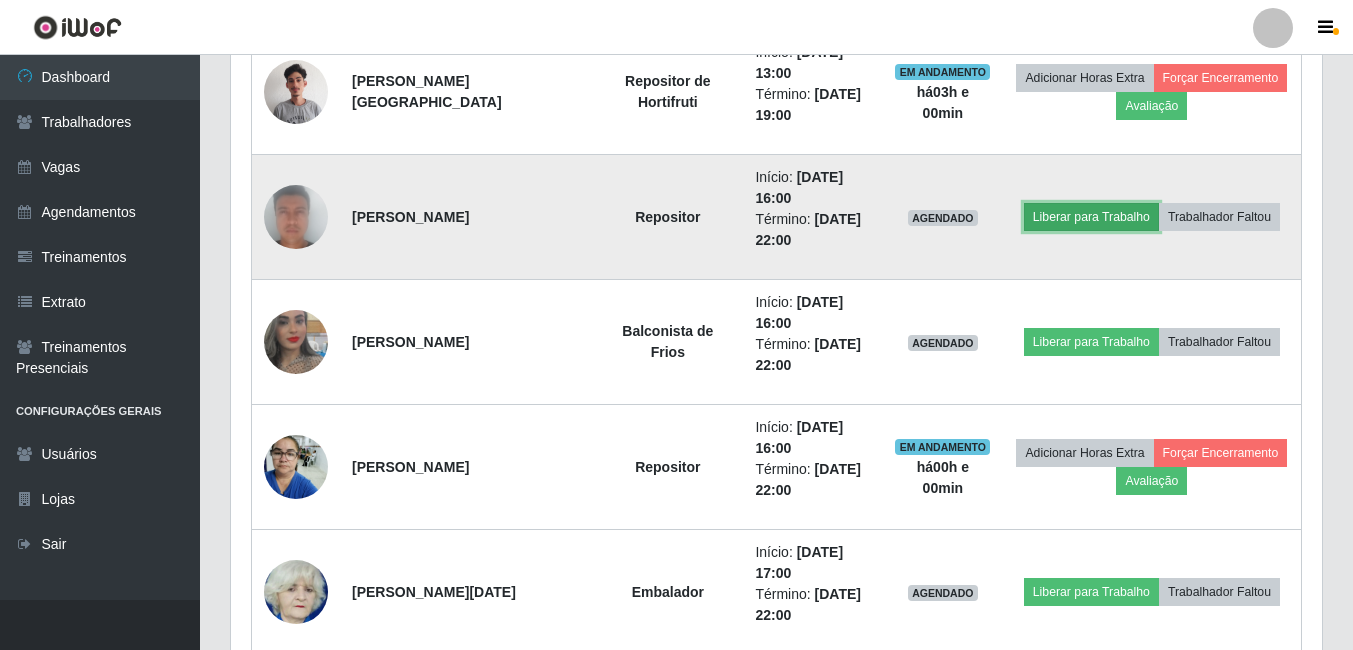 click on "Liberar para Trabalho" at bounding box center [1091, 217] 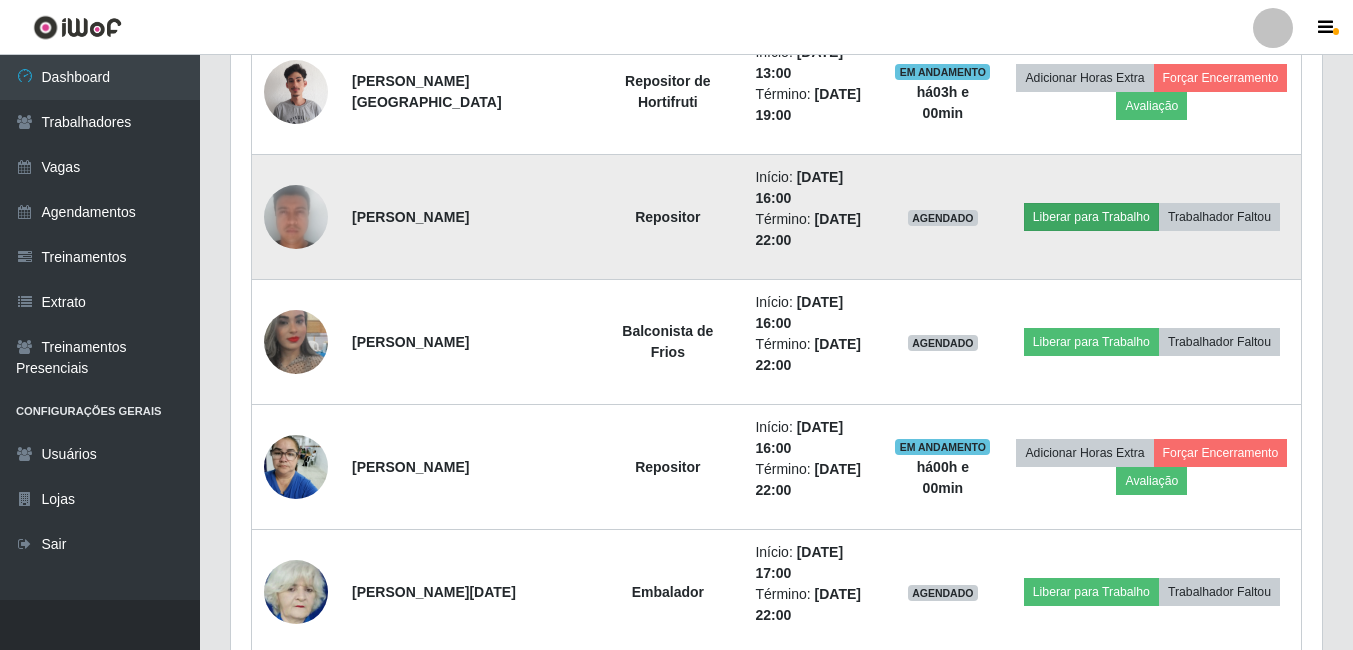 scroll, scrollTop: 999585, scrollLeft: 998919, axis: both 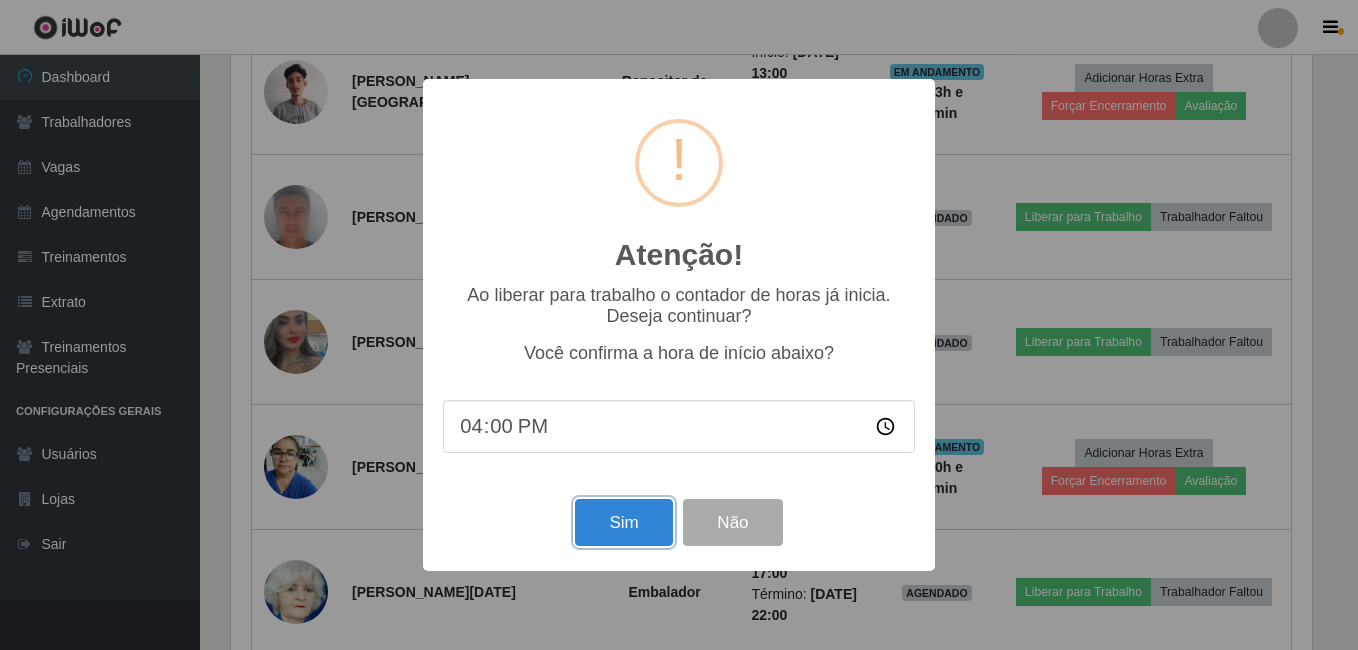 click on "Sim" at bounding box center [623, 522] 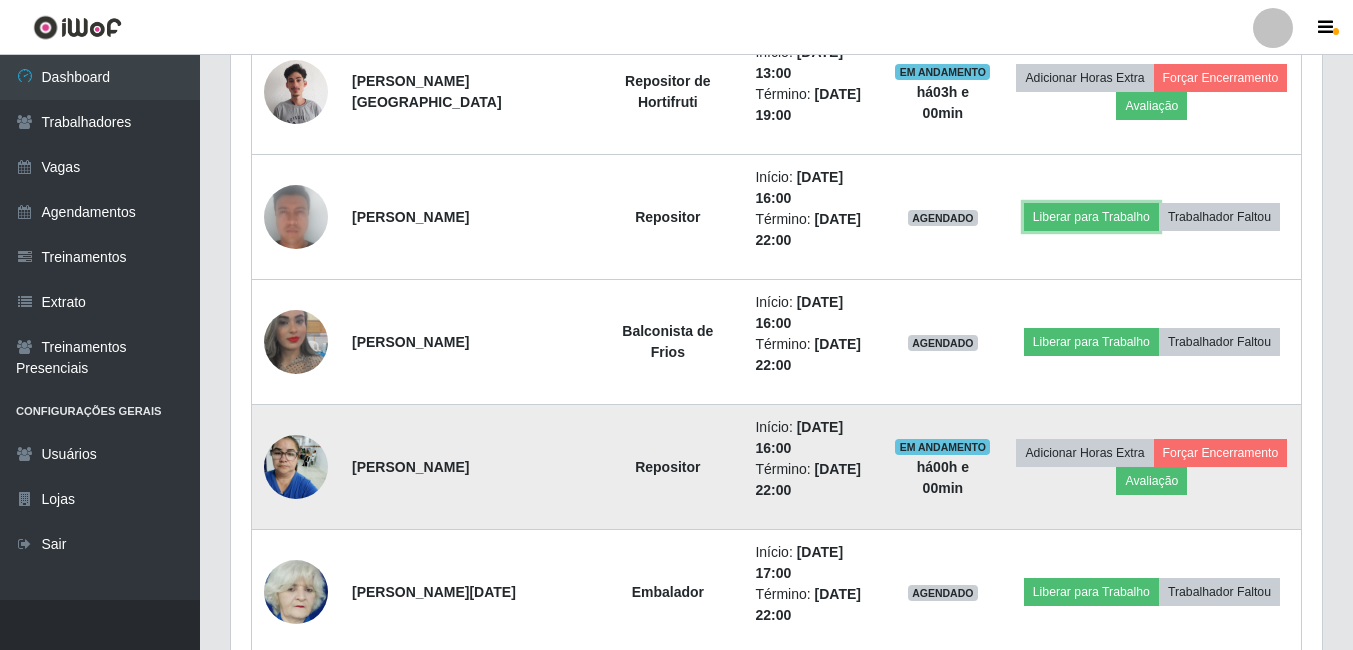 scroll, scrollTop: 999585, scrollLeft: 998909, axis: both 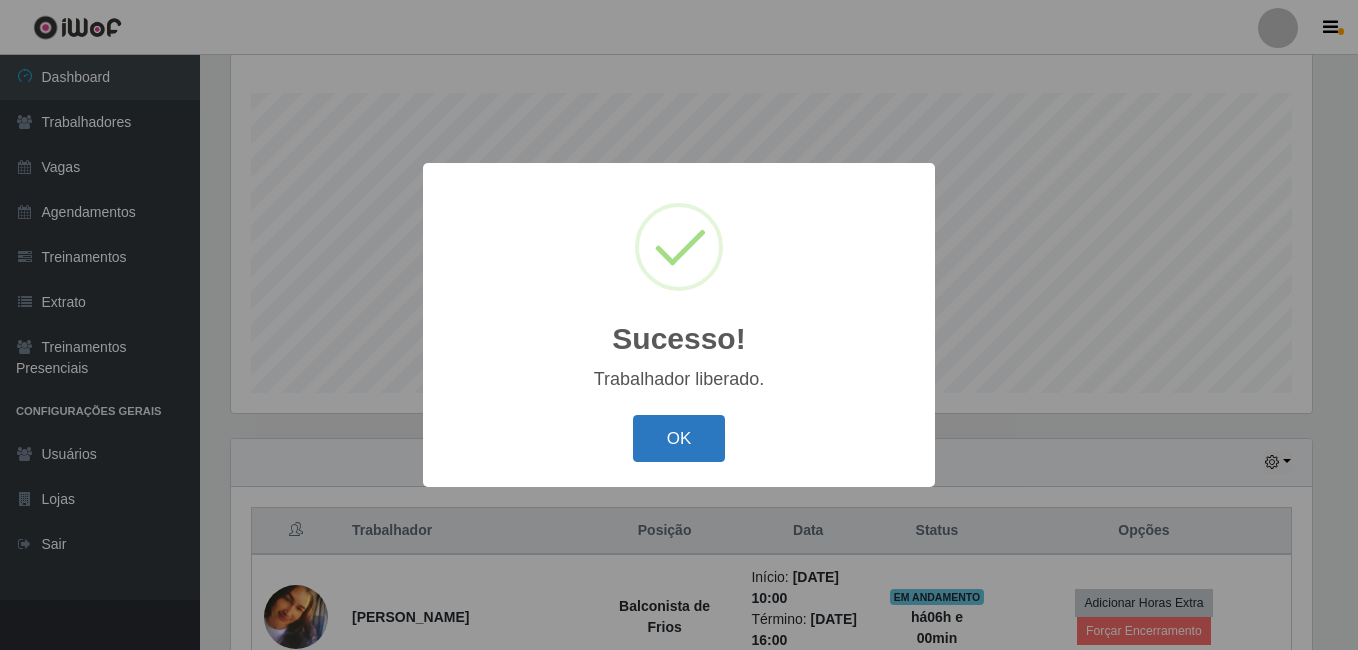 click on "OK" at bounding box center [679, 438] 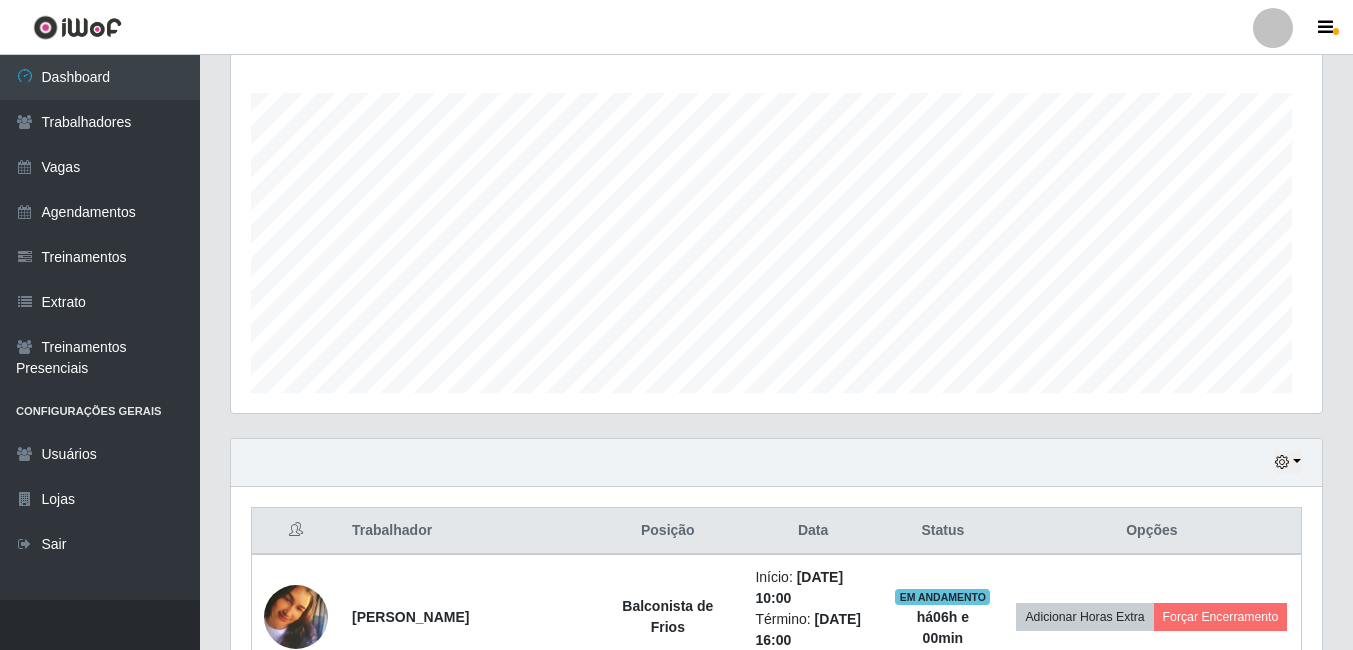 scroll, scrollTop: 999585, scrollLeft: 998909, axis: both 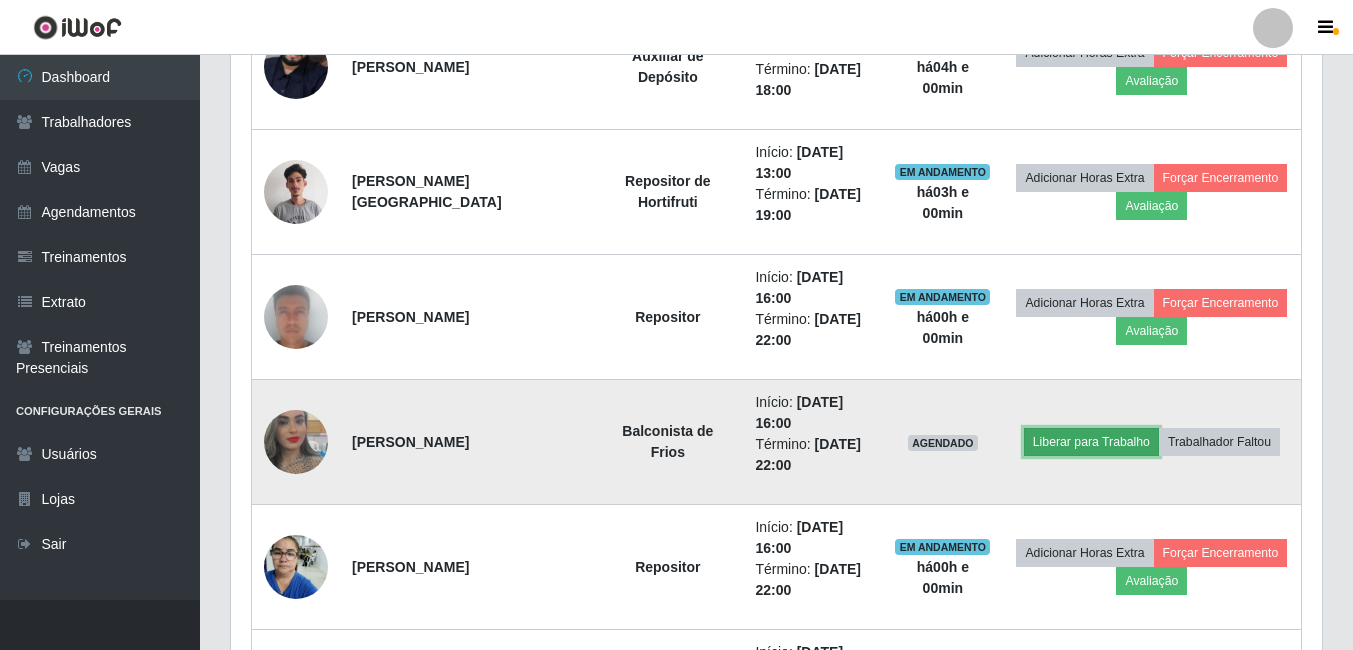 click on "Liberar para Trabalho" at bounding box center (1091, 442) 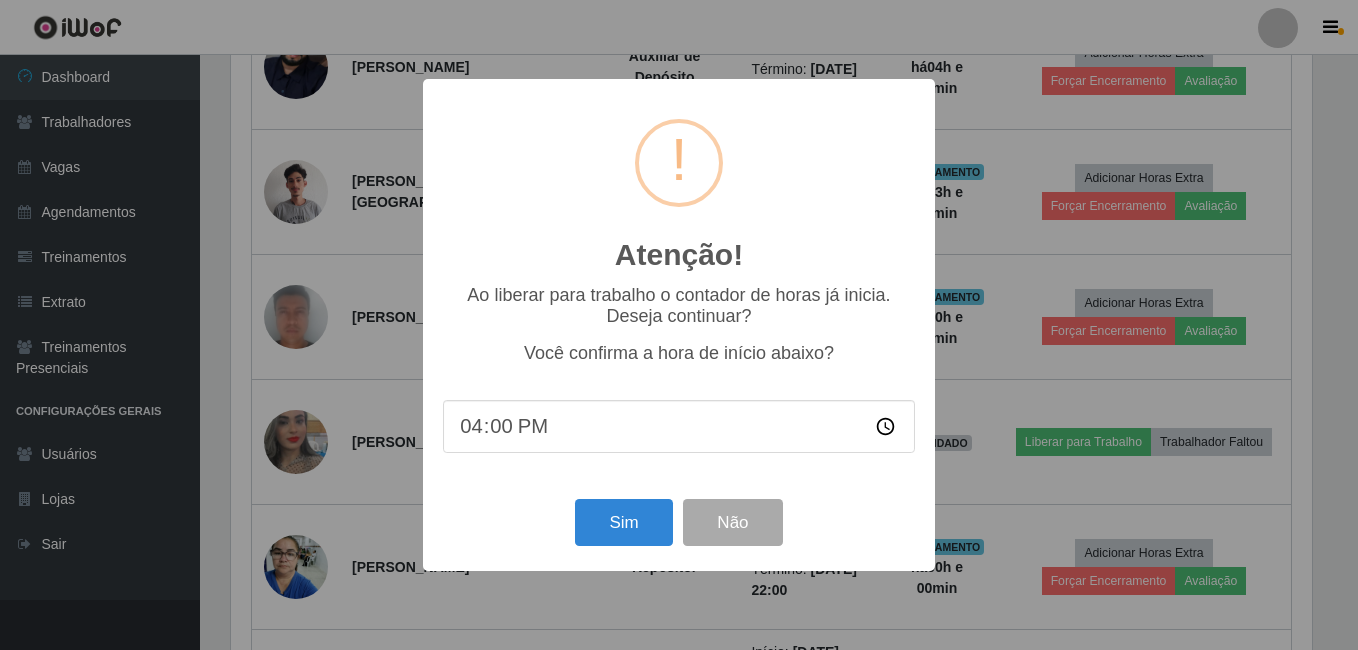 scroll, scrollTop: 999585, scrollLeft: 998919, axis: both 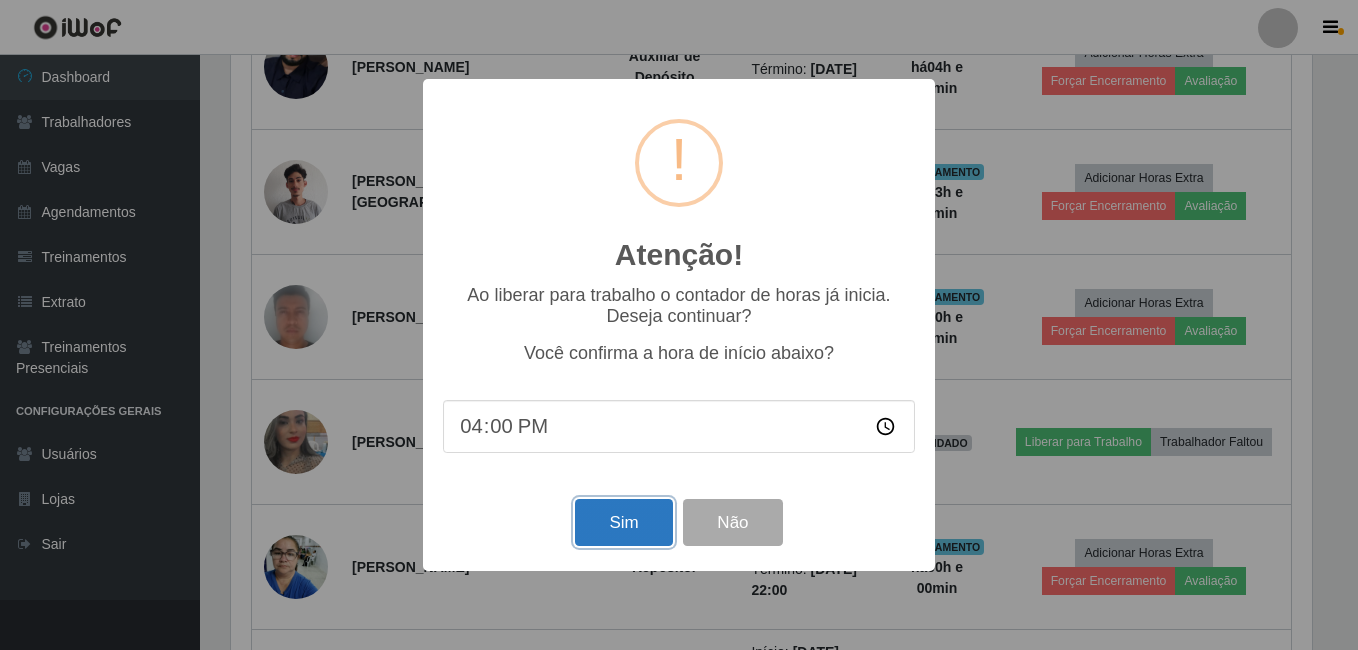 click on "Sim" at bounding box center [623, 522] 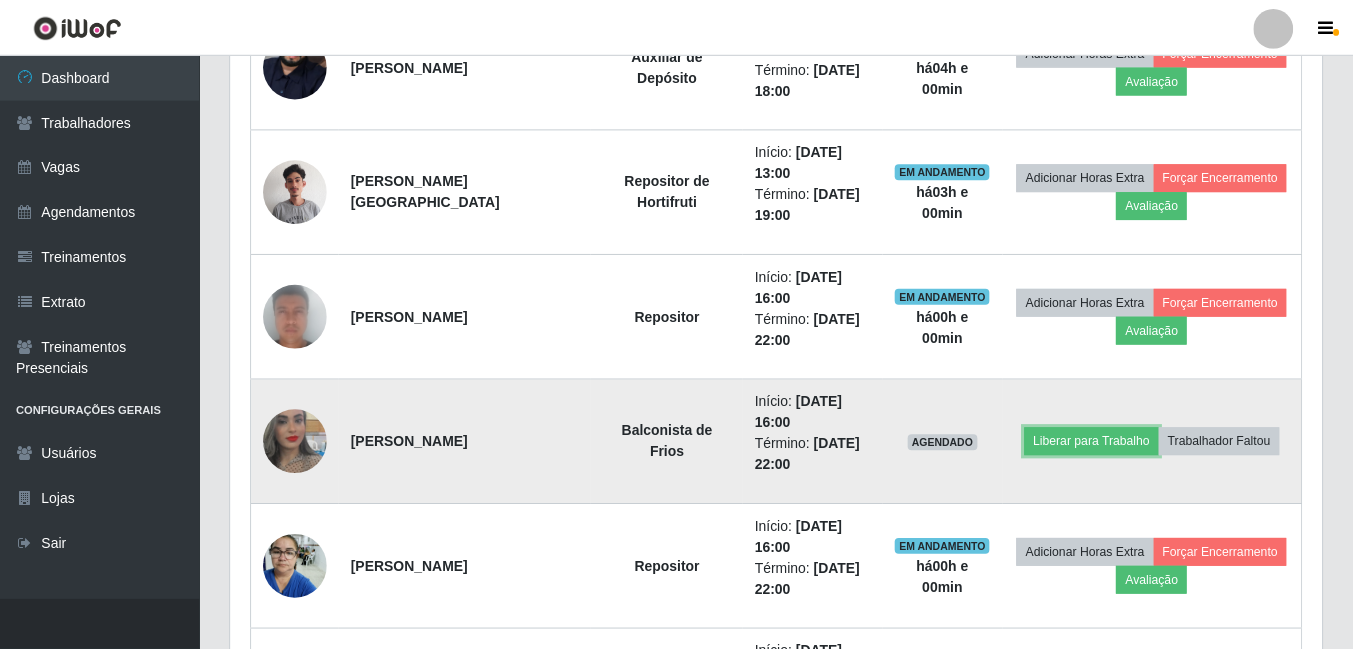 scroll, scrollTop: 999585, scrollLeft: 998909, axis: both 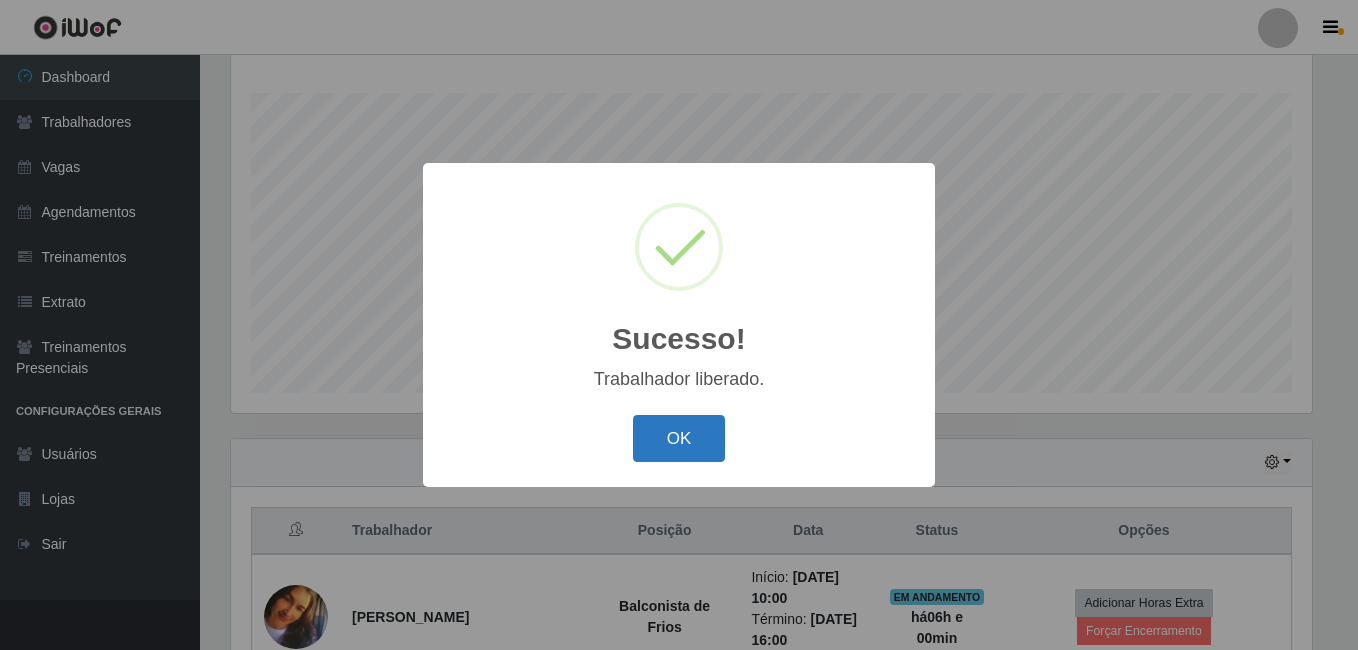 drag, startPoint x: 589, startPoint y: 457, endPoint x: 638, endPoint y: 428, distance: 56.938564 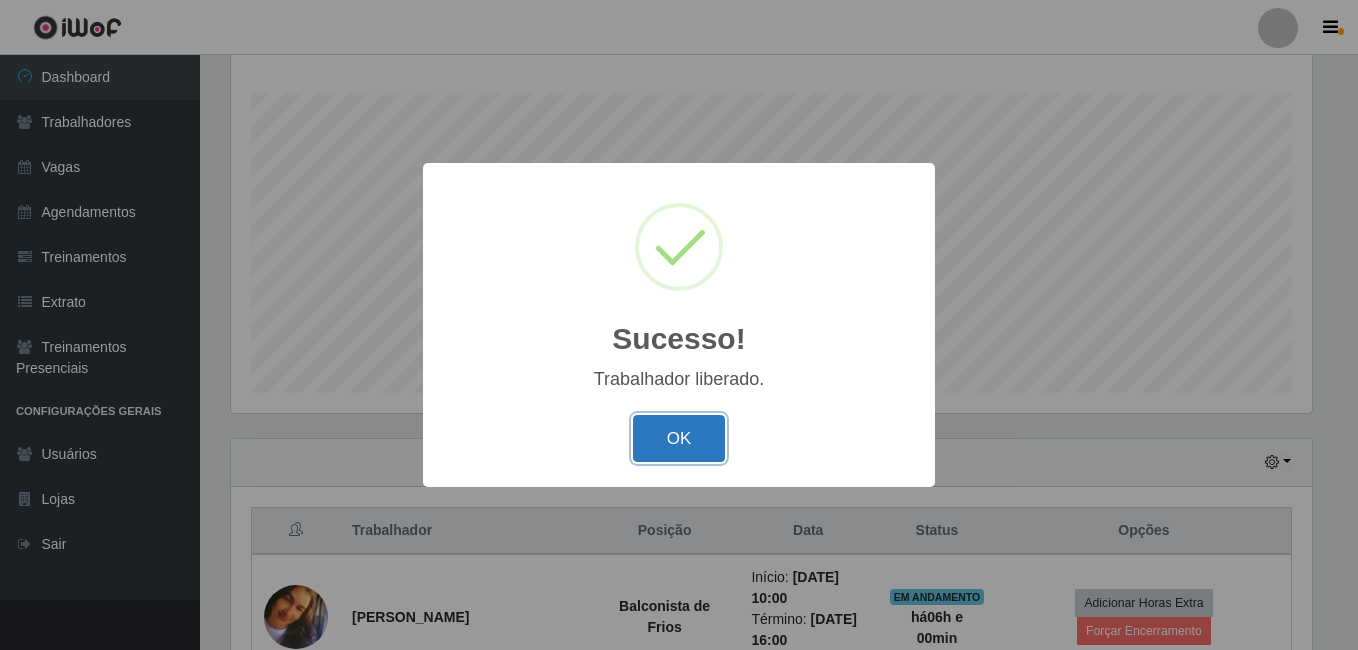 click on "OK" at bounding box center (679, 438) 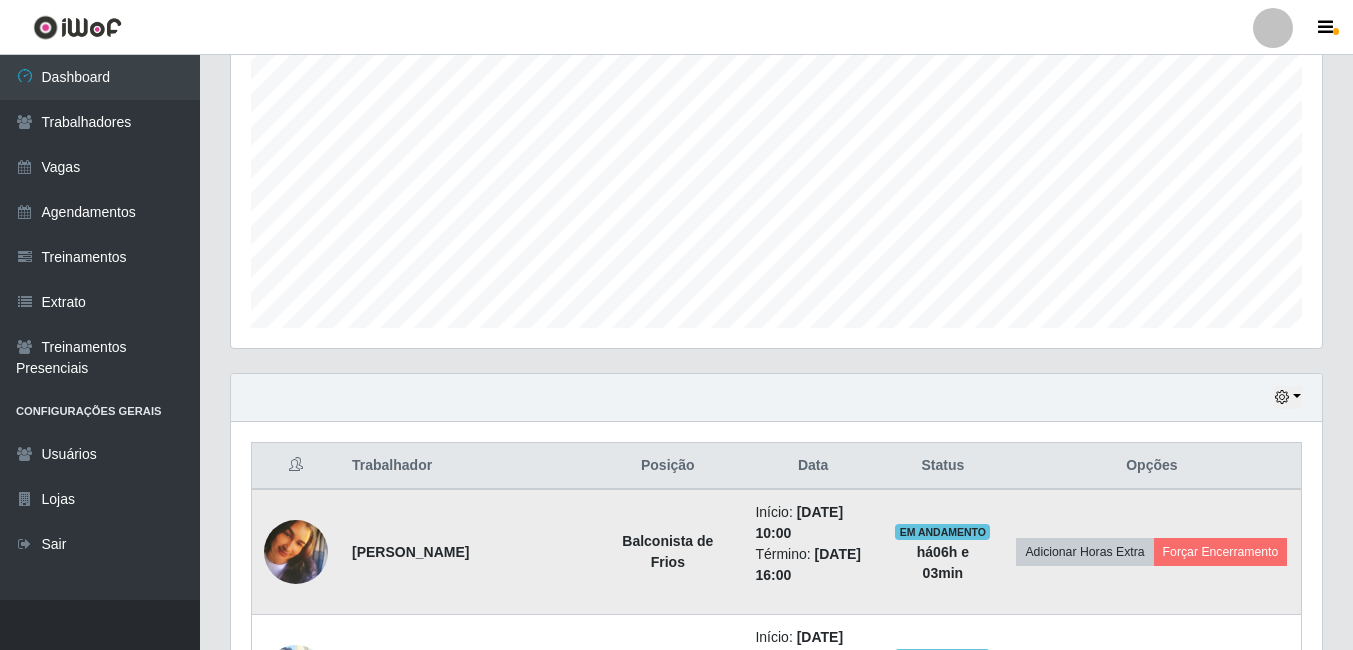 scroll, scrollTop: 422, scrollLeft: 0, axis: vertical 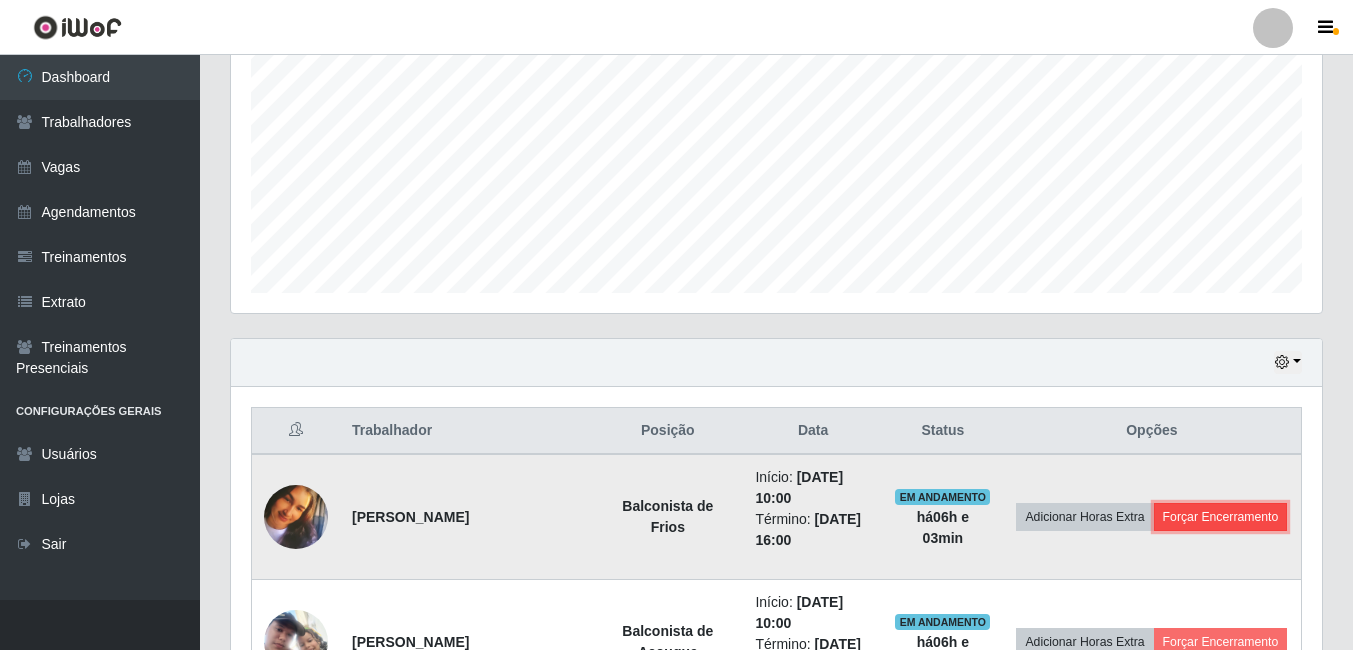 click on "Forçar Encerramento" at bounding box center [1221, 517] 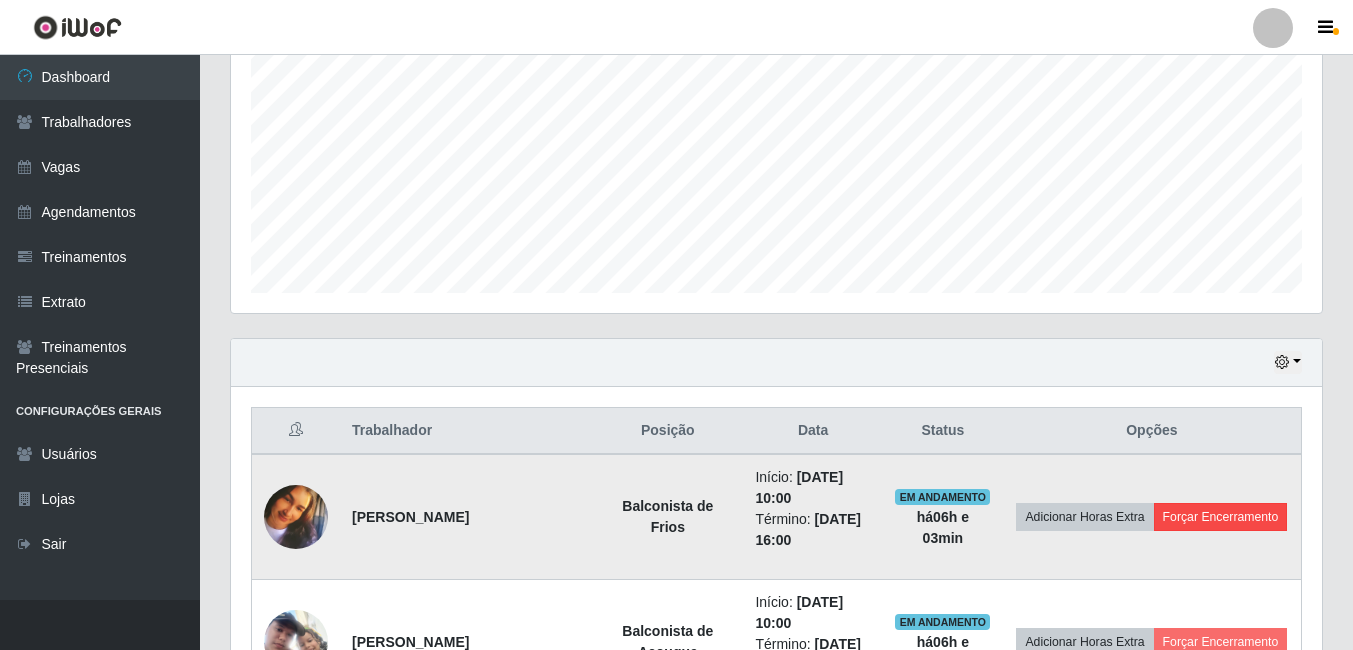 scroll, scrollTop: 999585, scrollLeft: 998919, axis: both 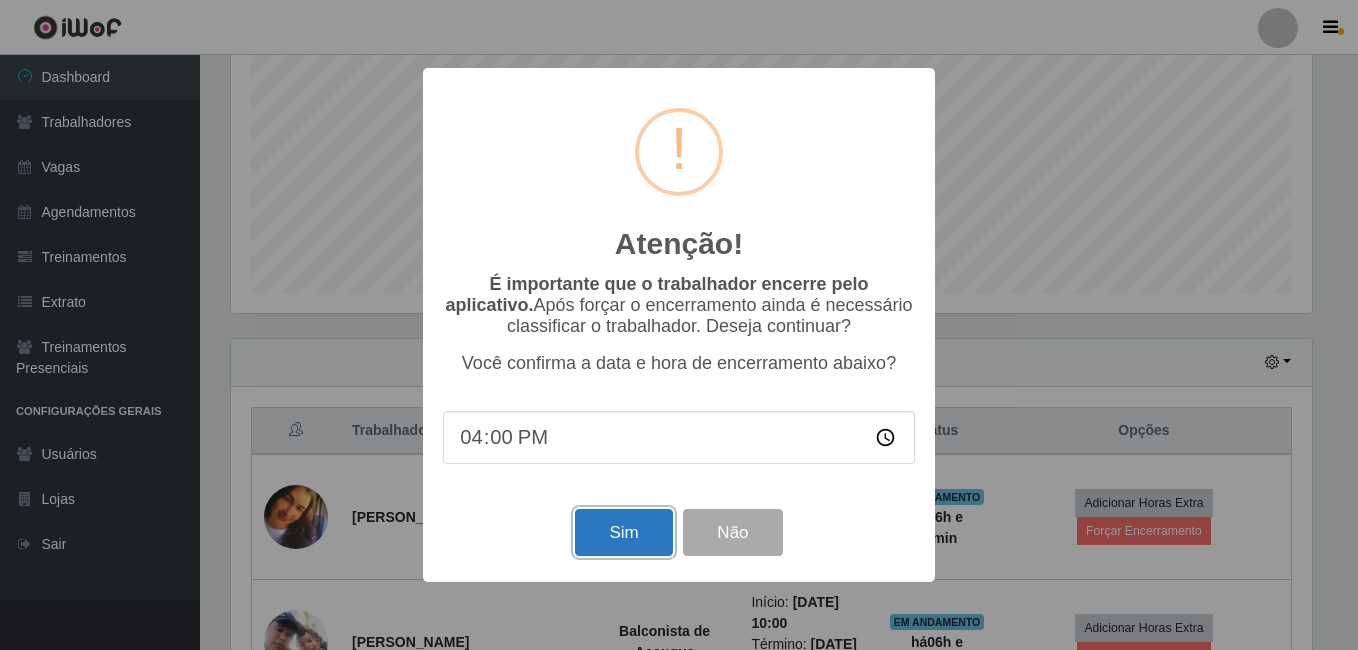 click on "Sim" at bounding box center (623, 532) 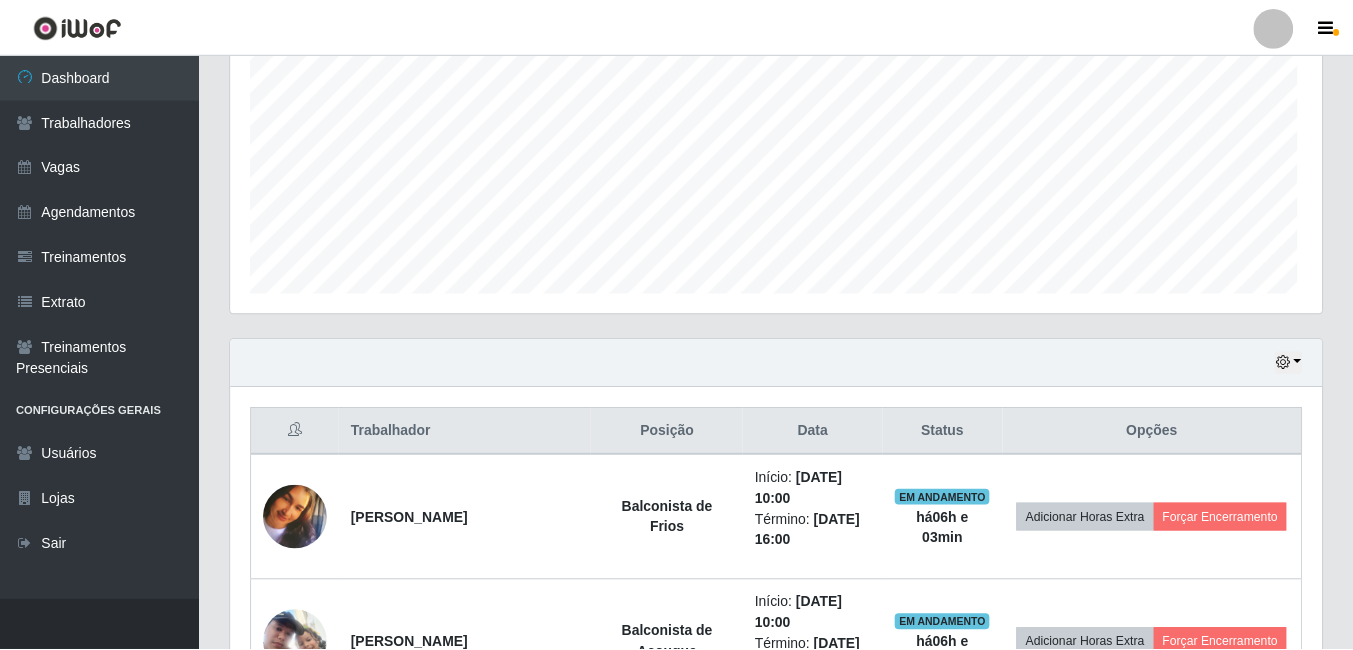 scroll, scrollTop: 999585, scrollLeft: 998909, axis: both 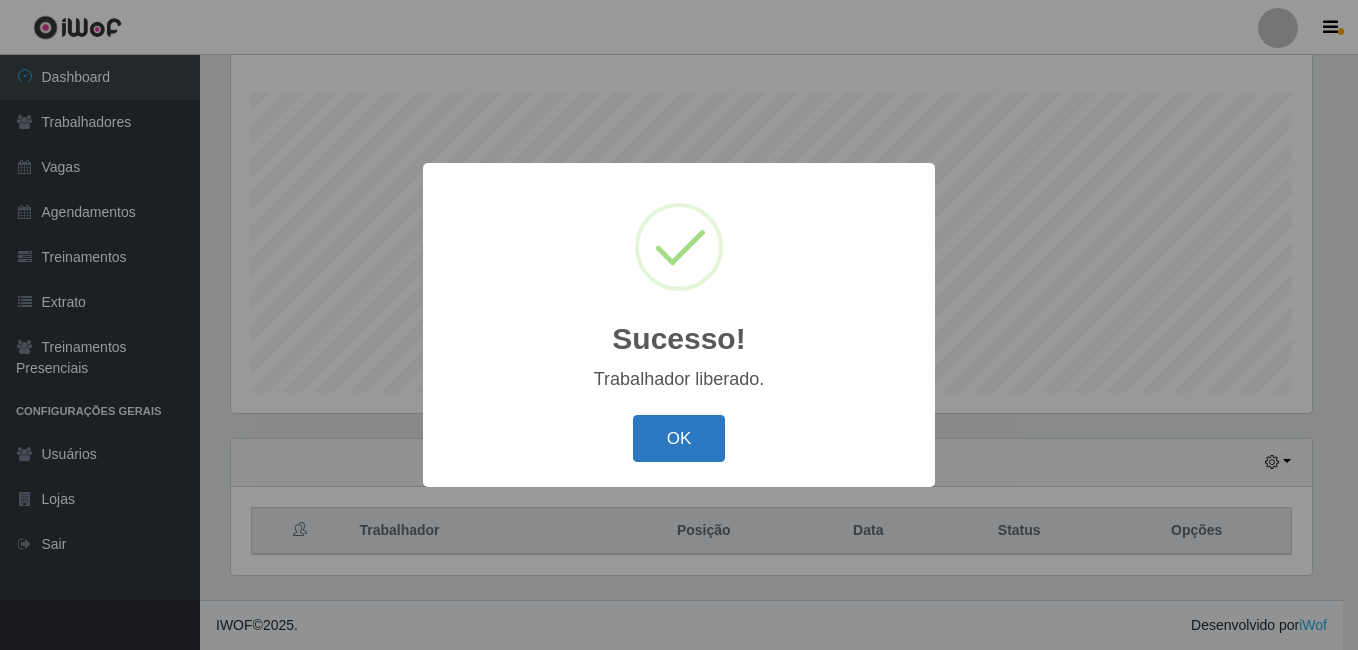 click on "OK" at bounding box center [679, 438] 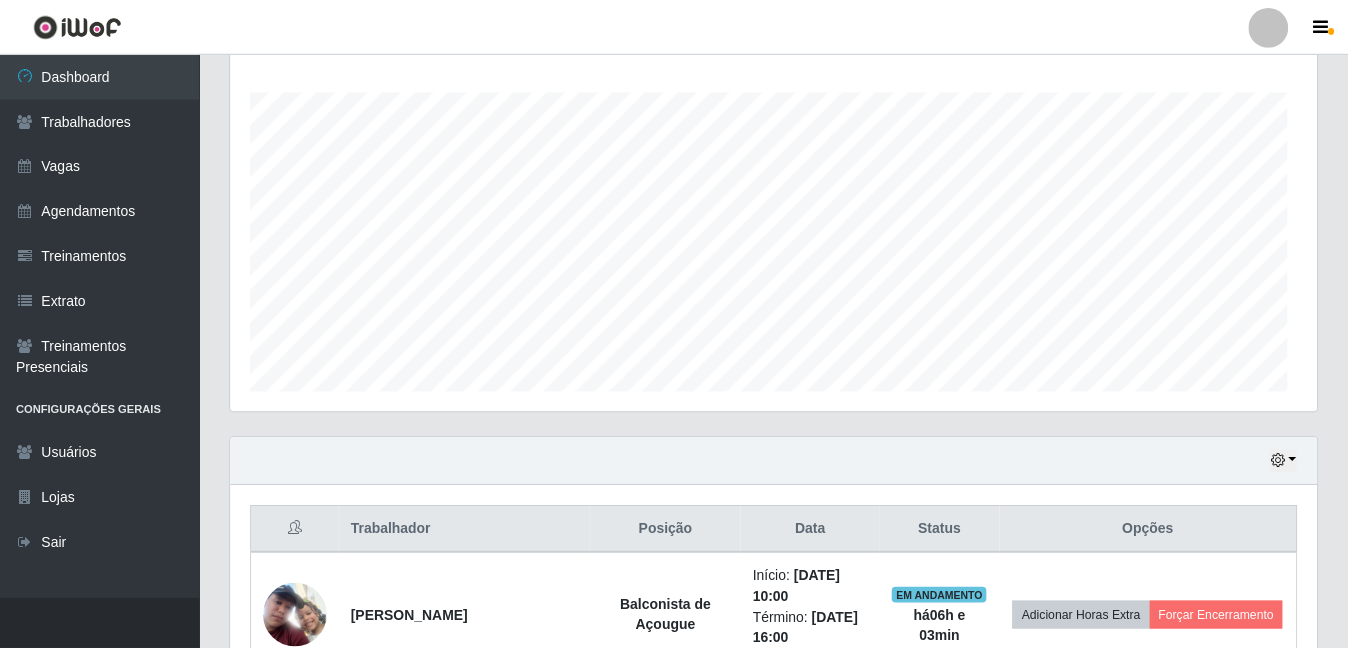 scroll, scrollTop: 999585, scrollLeft: 998909, axis: both 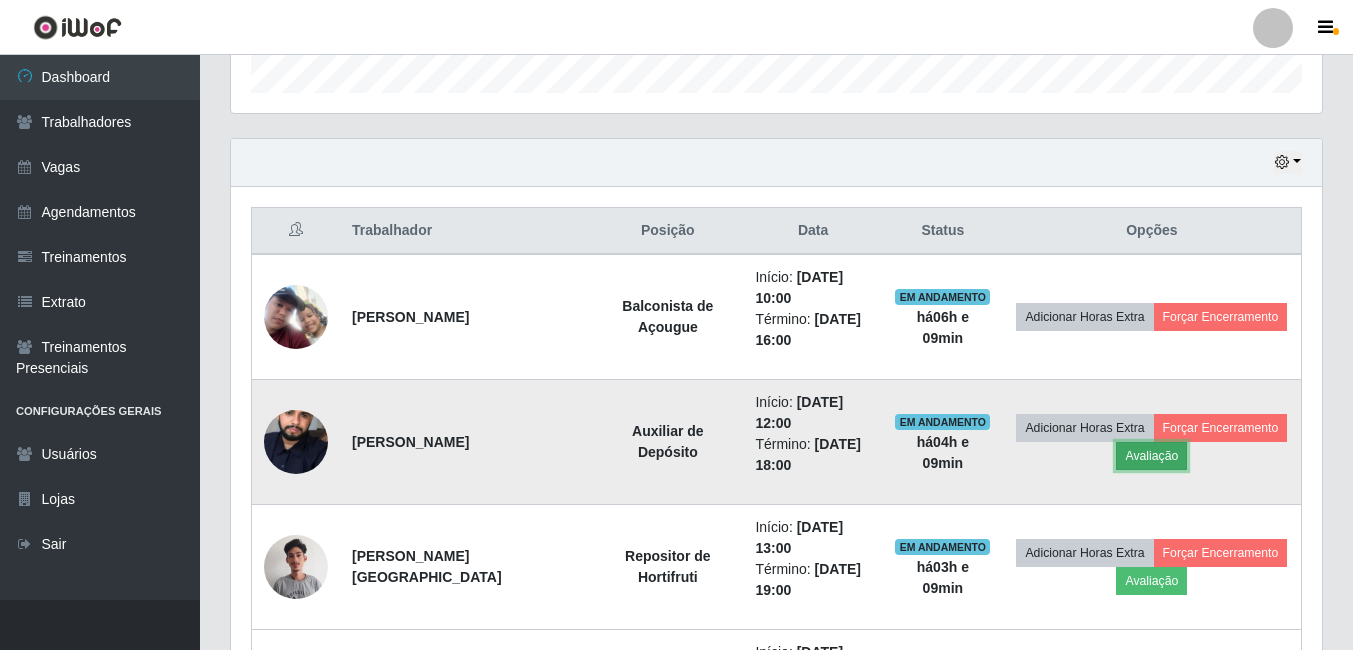 click on "Avaliação" at bounding box center (1151, 456) 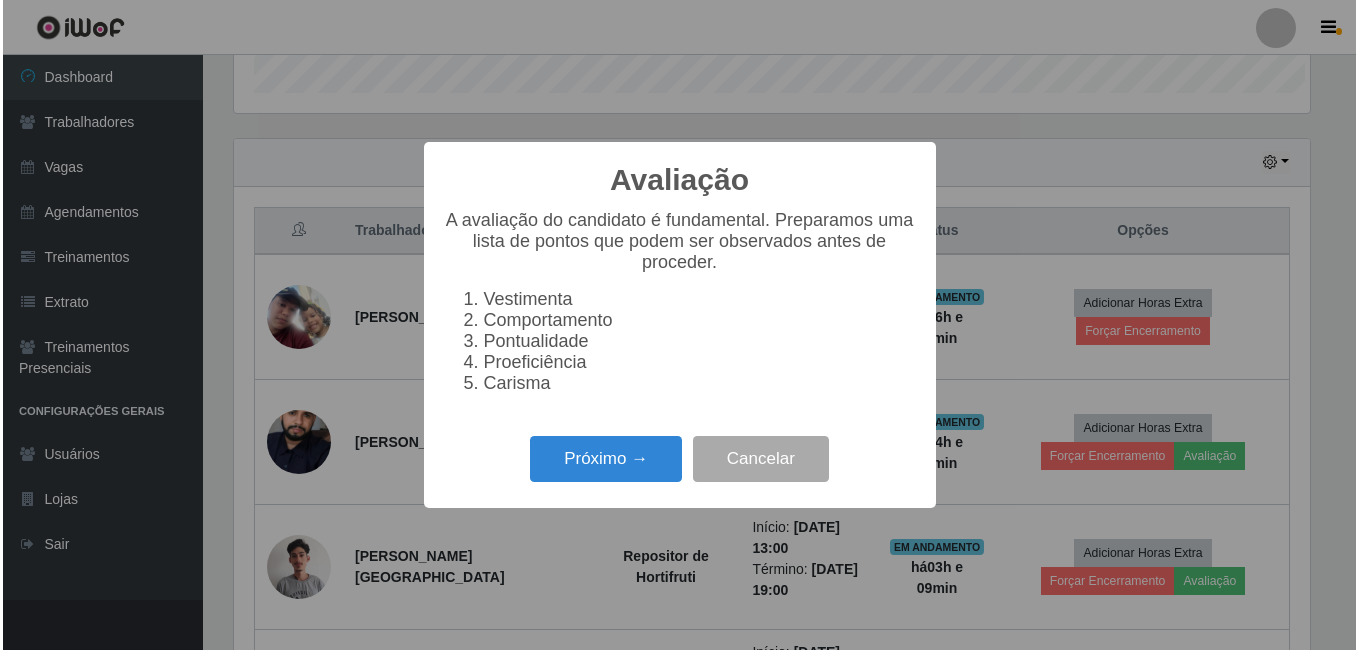 scroll, scrollTop: 999585, scrollLeft: 998919, axis: both 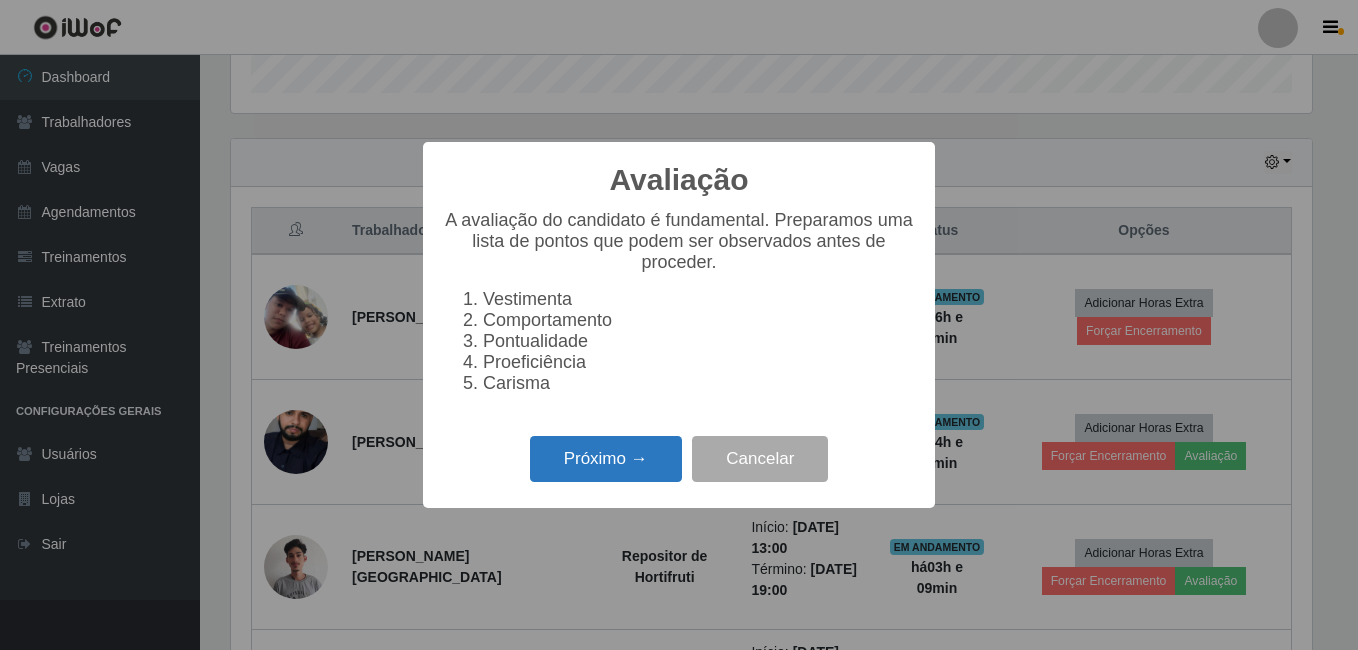 click on "Próximo →" at bounding box center [606, 459] 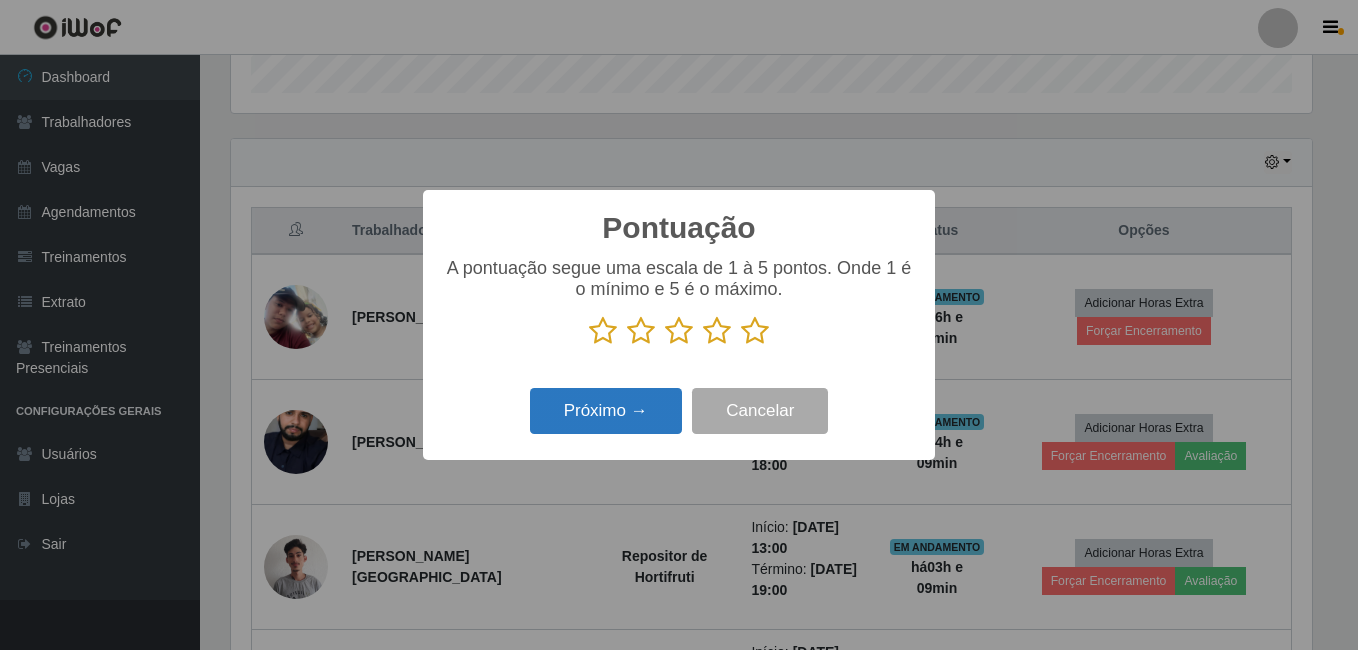 drag, startPoint x: 757, startPoint y: 332, endPoint x: 596, endPoint y: 412, distance: 179.78043 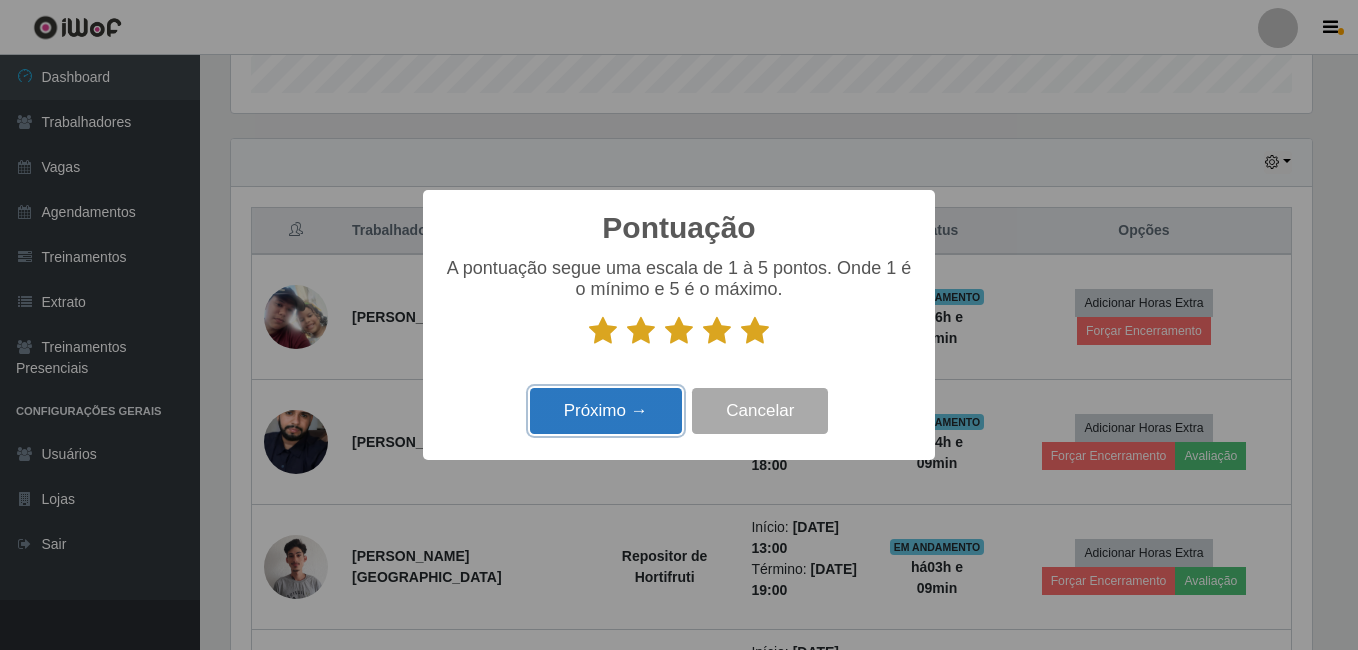 click on "Próximo →" at bounding box center (606, 411) 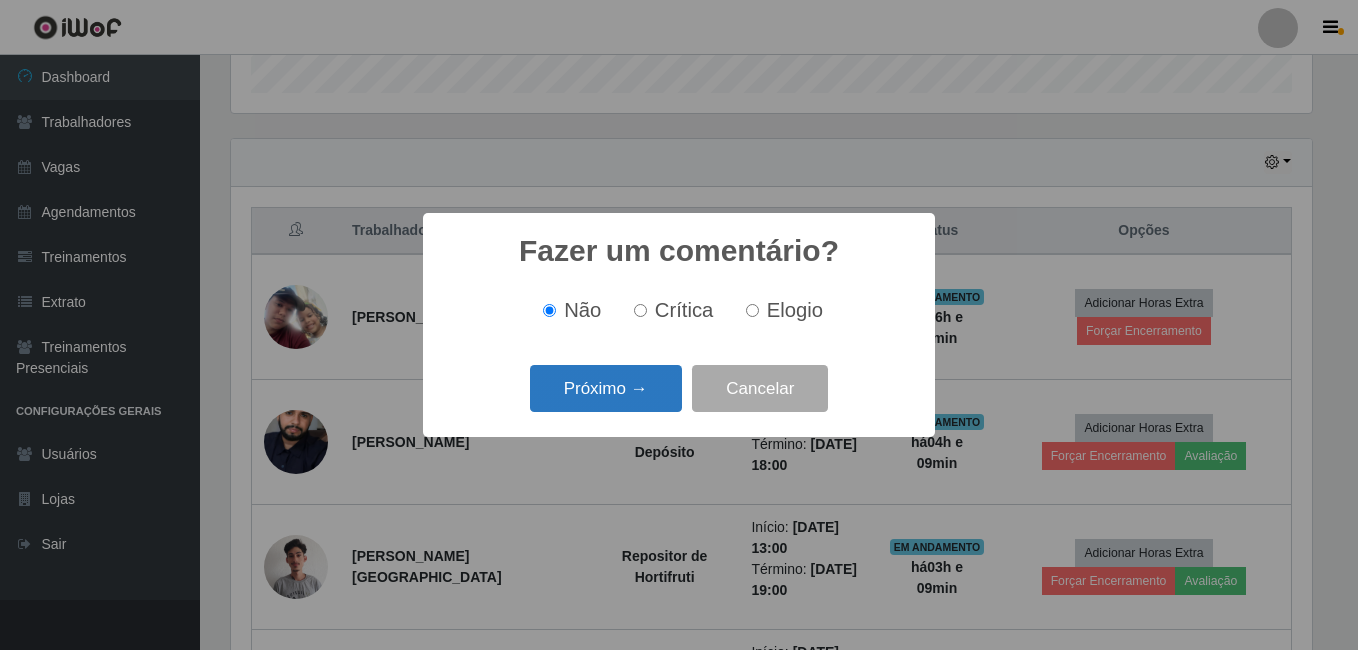 click on "Próximo →" at bounding box center [606, 388] 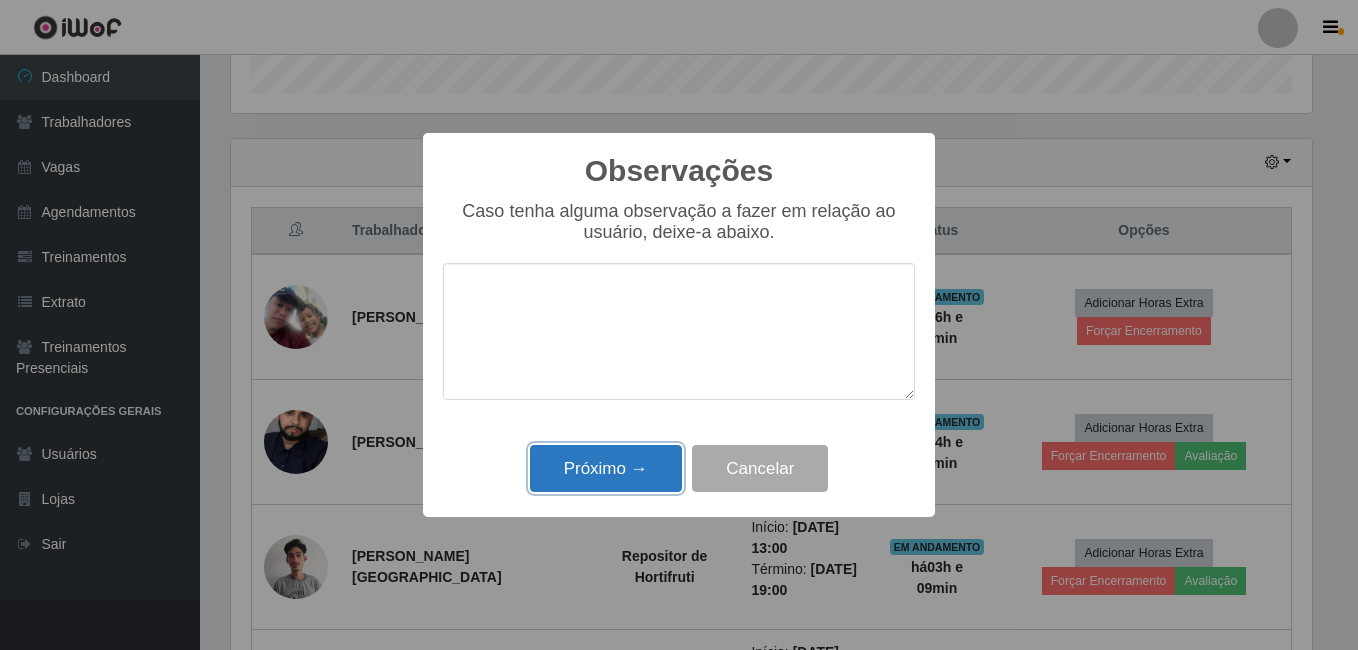 click on "Próximo →" at bounding box center (606, 468) 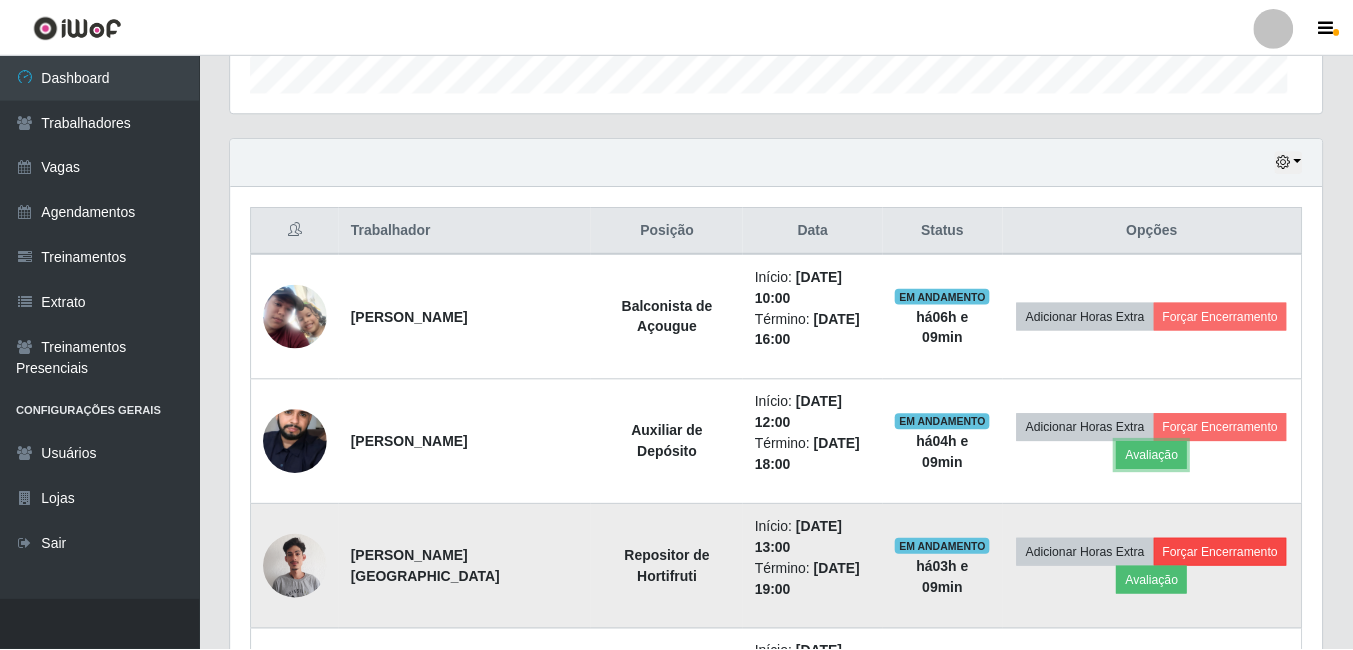 scroll, scrollTop: 999585, scrollLeft: 998909, axis: both 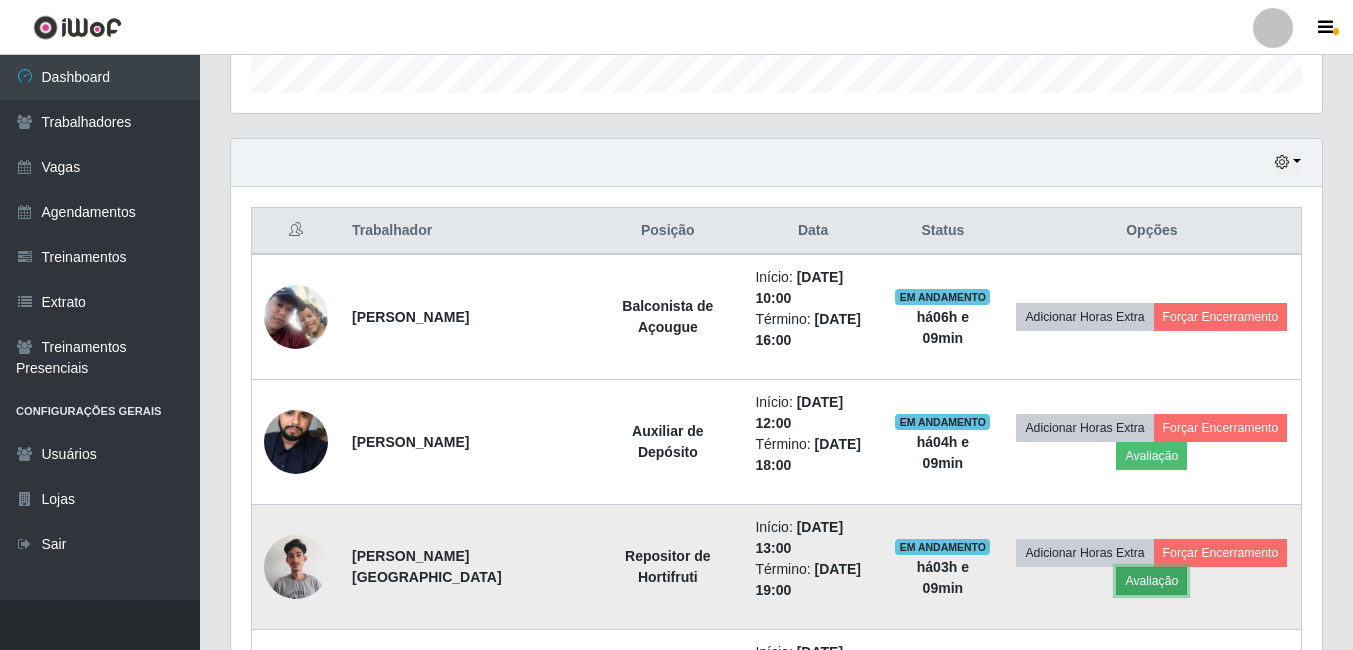 click on "Avaliação" at bounding box center [1151, 581] 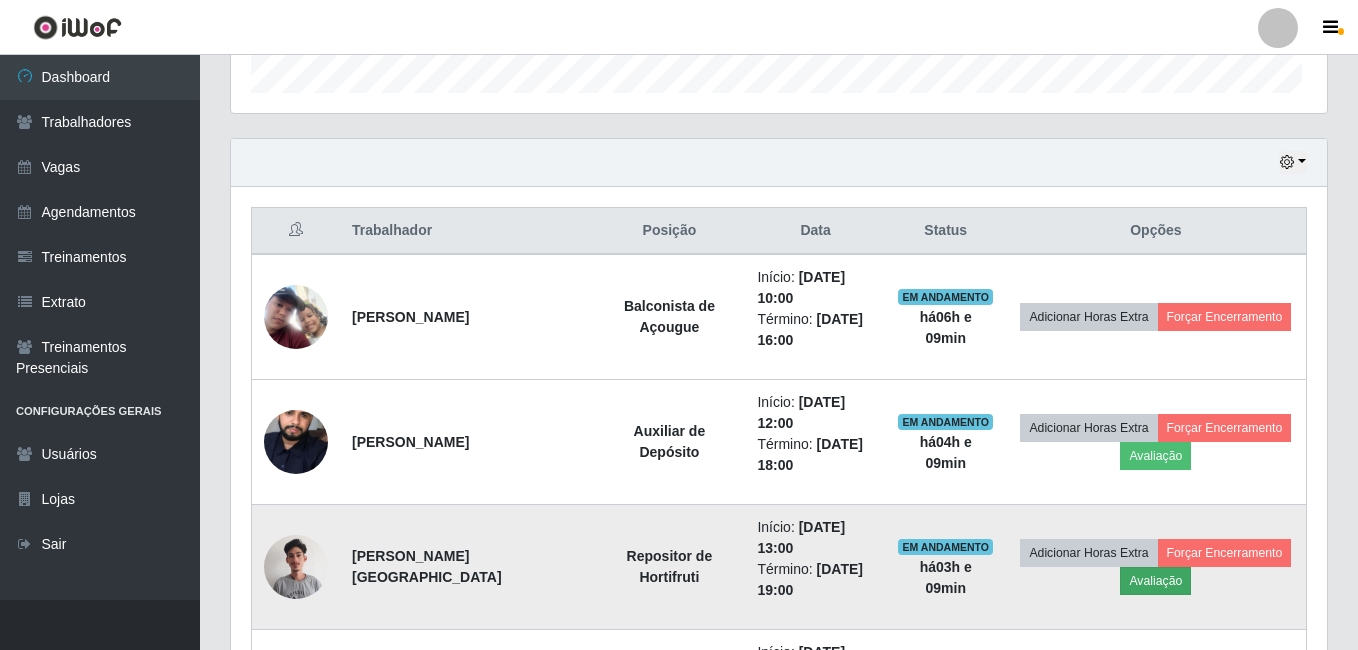 scroll, scrollTop: 999585, scrollLeft: 998919, axis: both 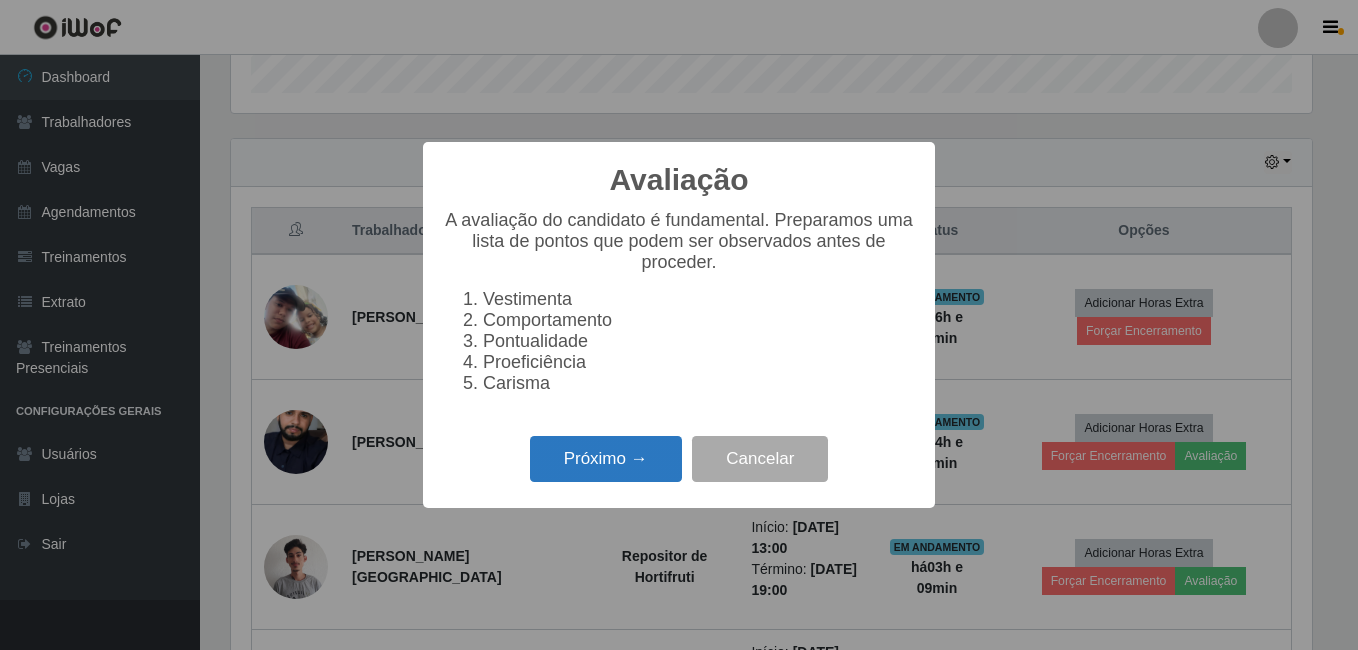 click on "Próximo →" at bounding box center [606, 459] 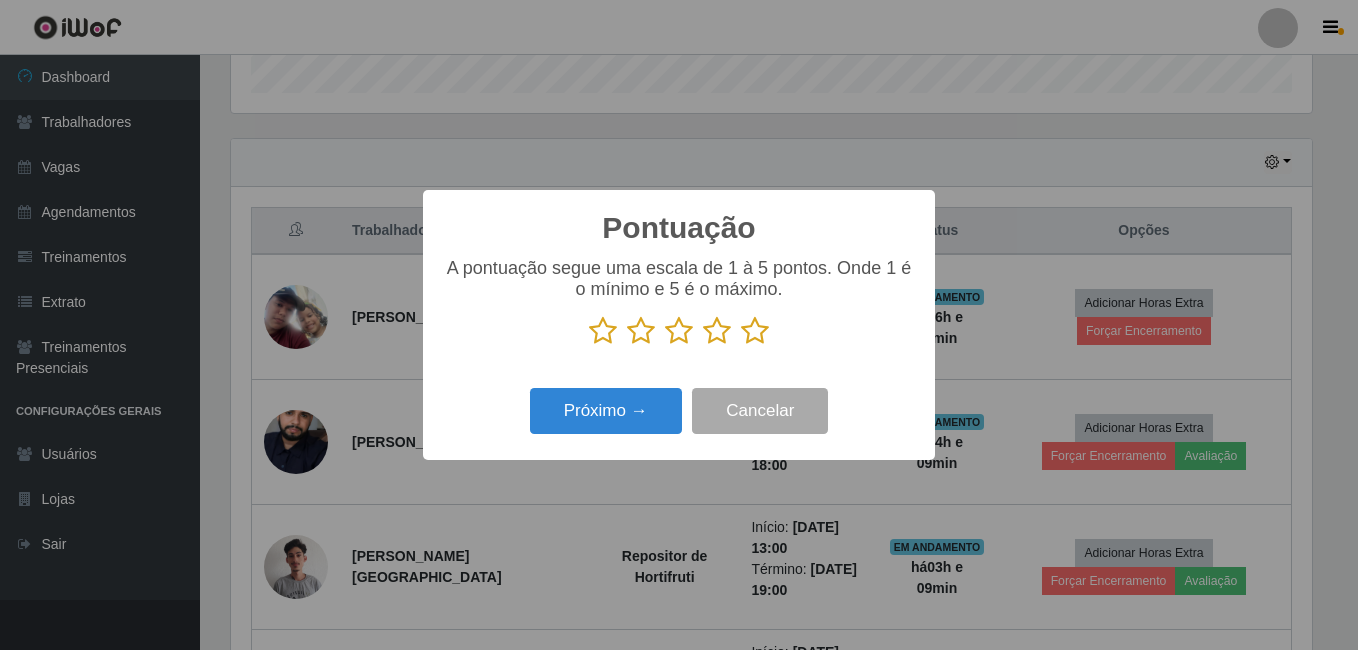 click at bounding box center (755, 331) 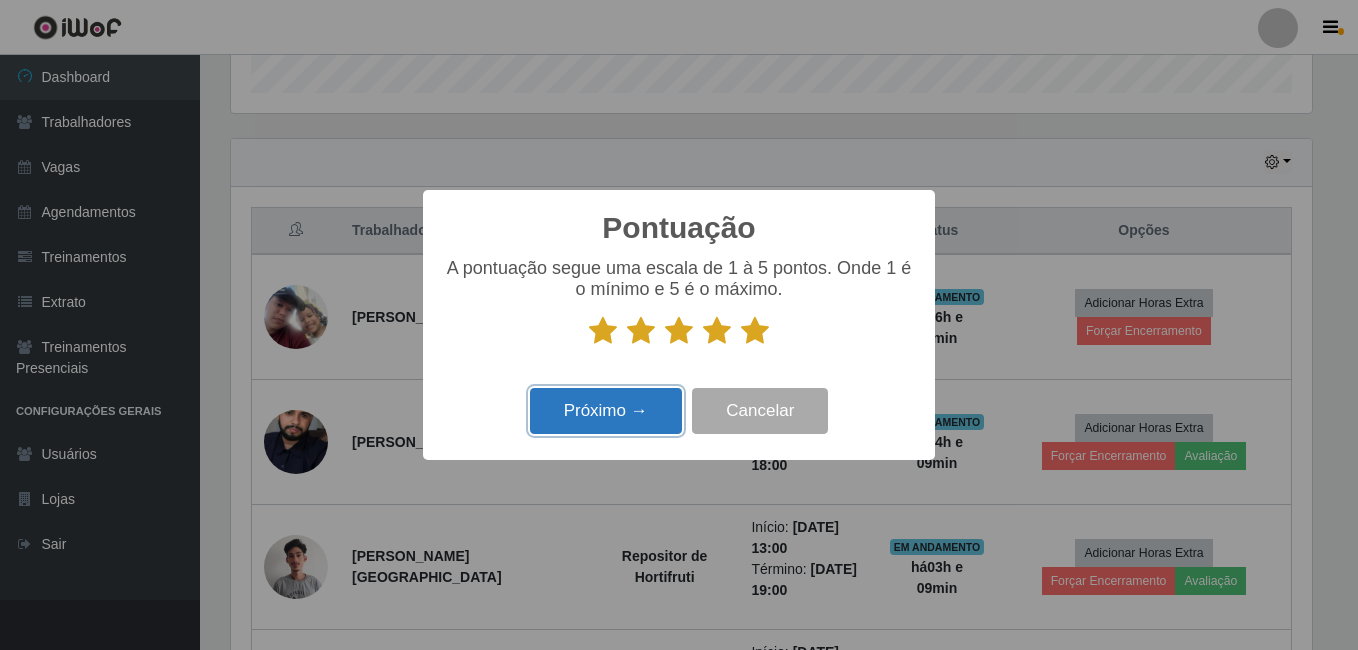 click on "Próximo →" at bounding box center (606, 411) 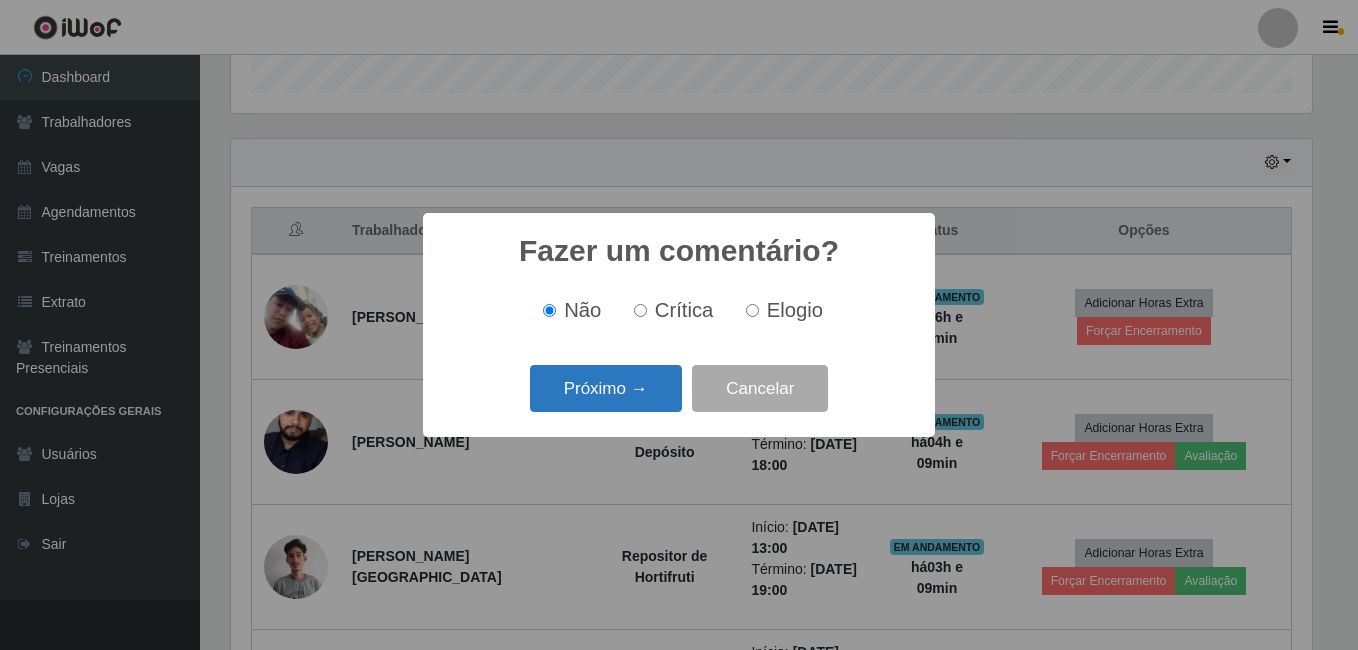 click on "Próximo →" at bounding box center (606, 388) 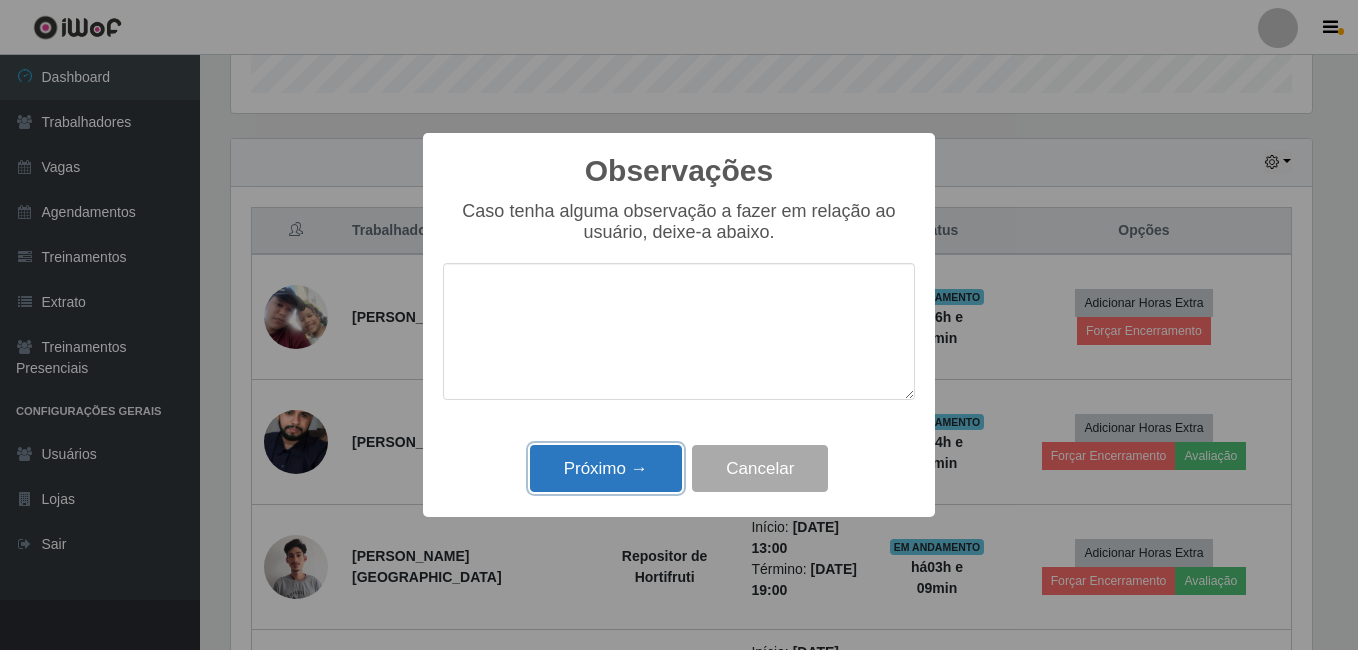 click on "Próximo →" at bounding box center [606, 468] 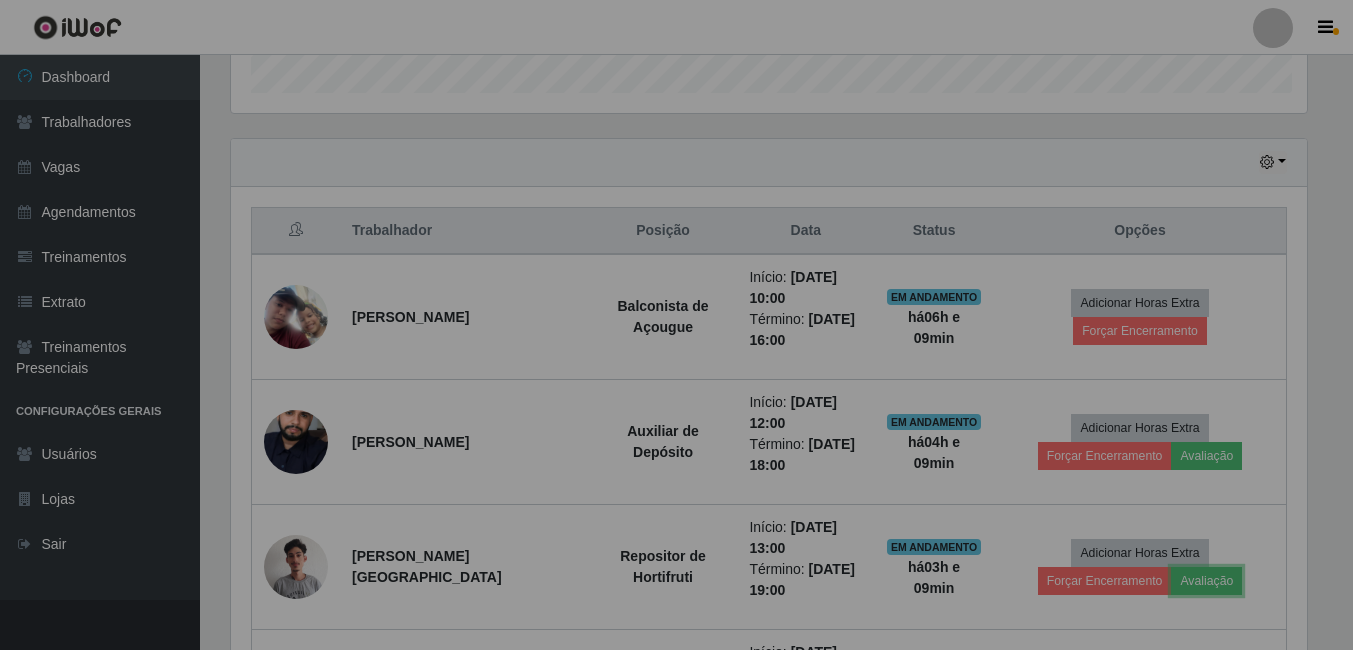 scroll, scrollTop: 999585, scrollLeft: 998909, axis: both 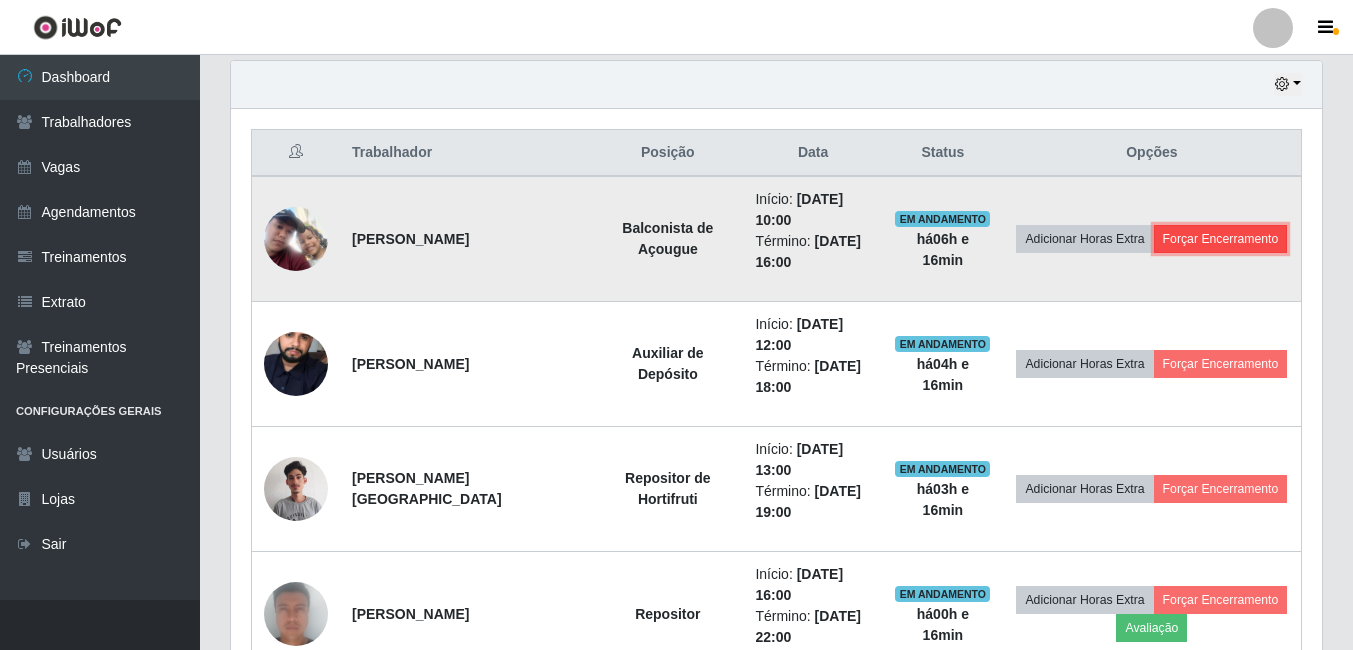 click on "Forçar Encerramento" at bounding box center [1221, 239] 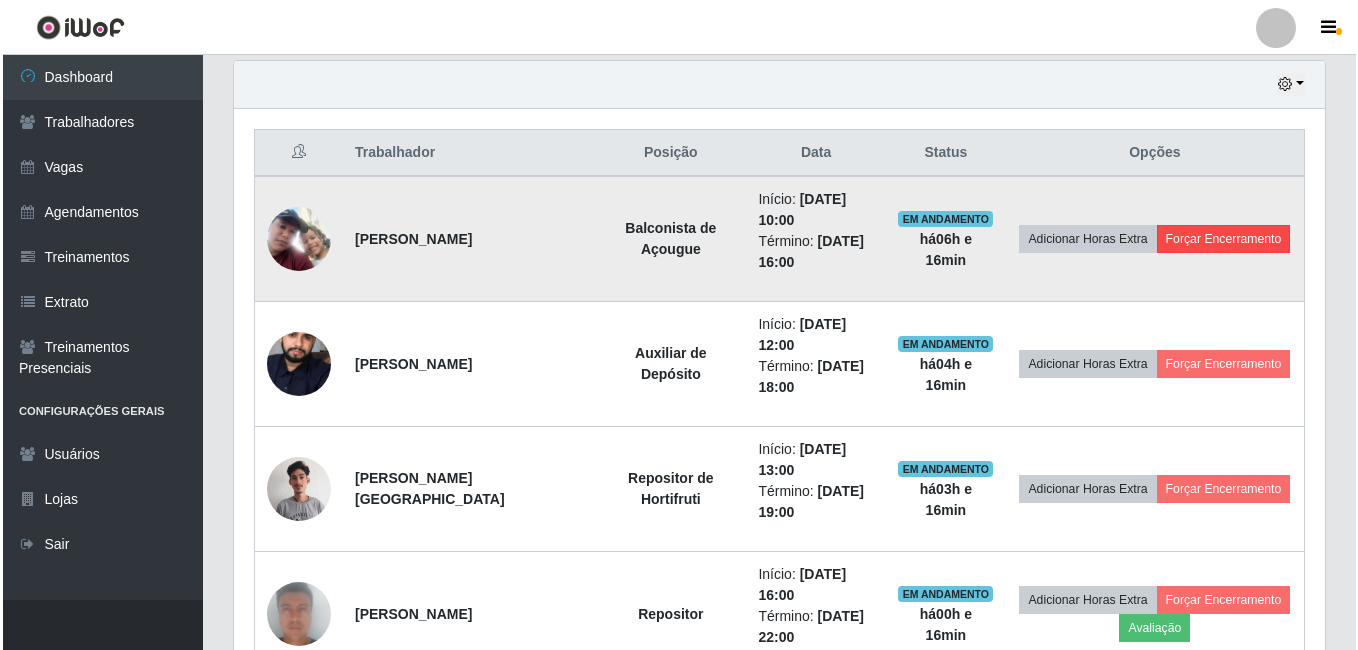 scroll, scrollTop: 999585, scrollLeft: 998919, axis: both 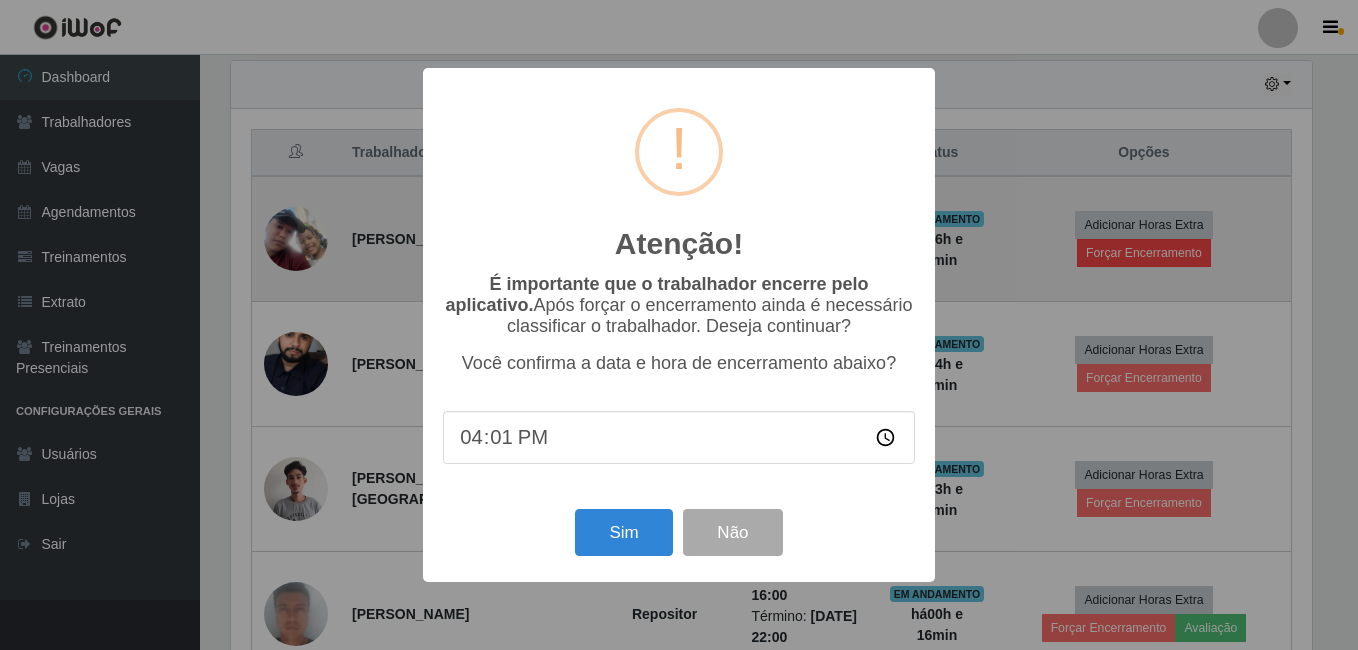 type on "16:13" 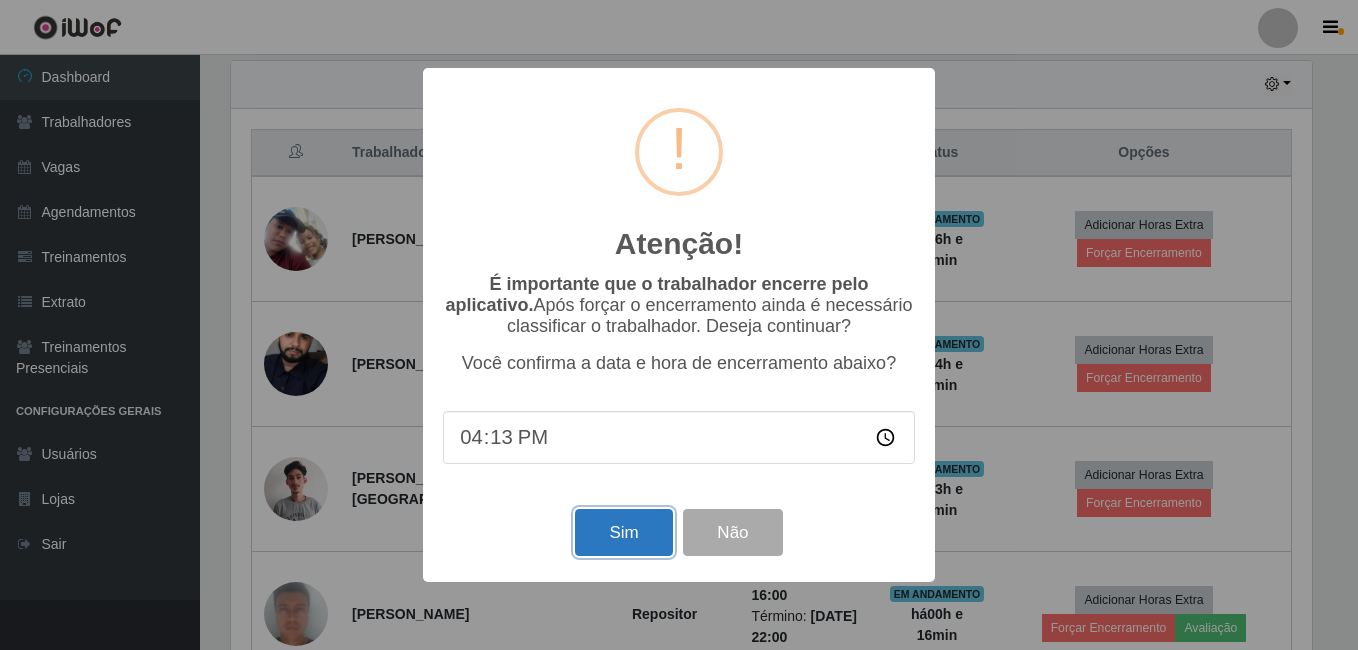 click on "Sim" at bounding box center [623, 532] 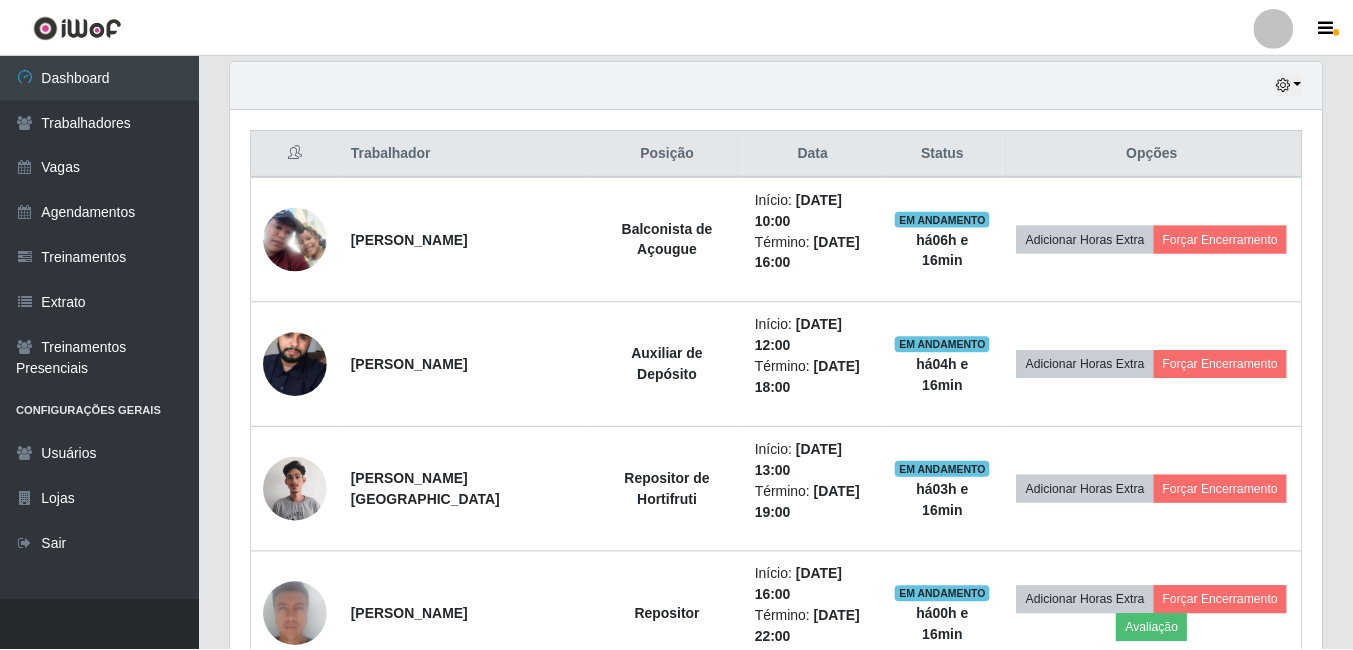 scroll, scrollTop: 999585, scrollLeft: 998909, axis: both 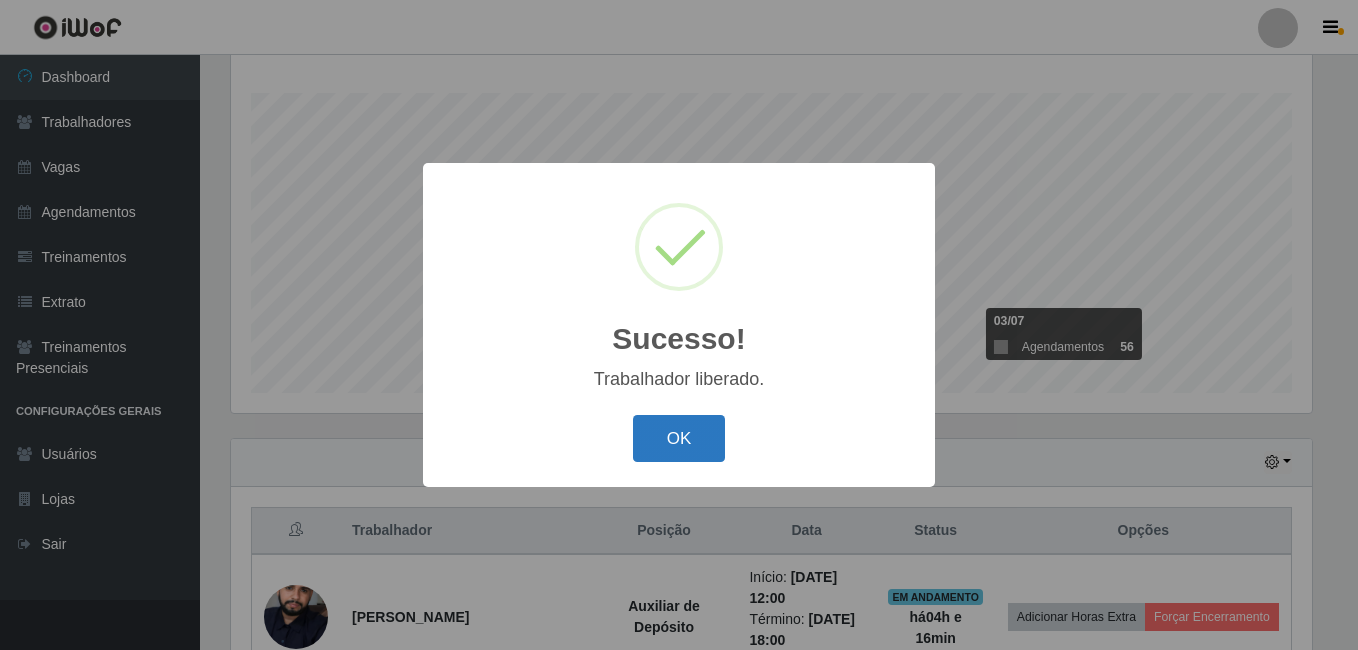 click on "OK" at bounding box center (679, 438) 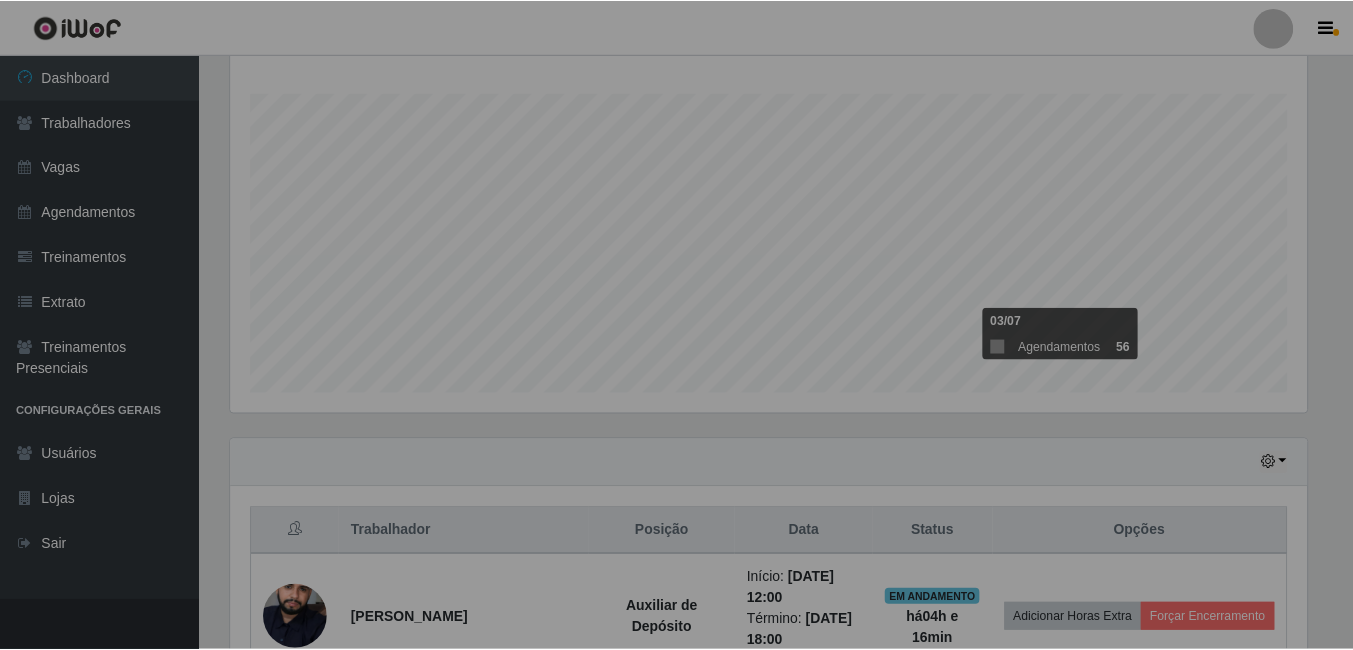 scroll, scrollTop: 999585, scrollLeft: 998909, axis: both 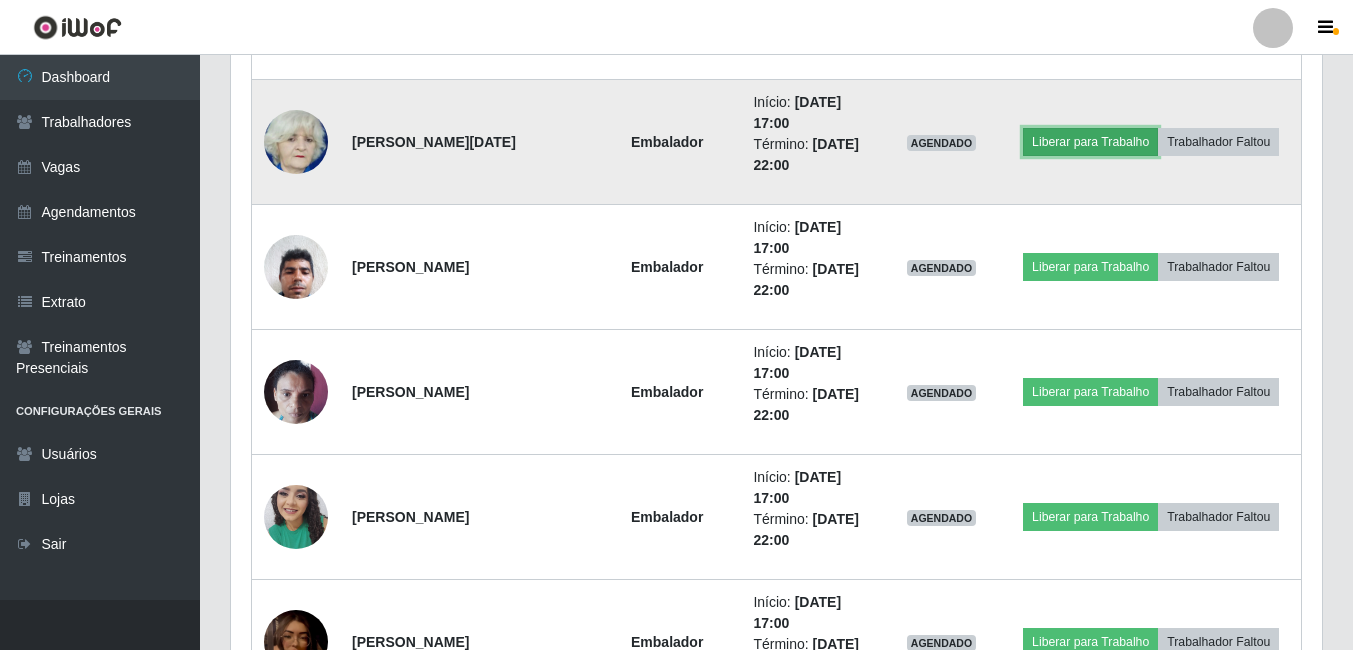 click on "Liberar para Trabalho" at bounding box center (1090, 142) 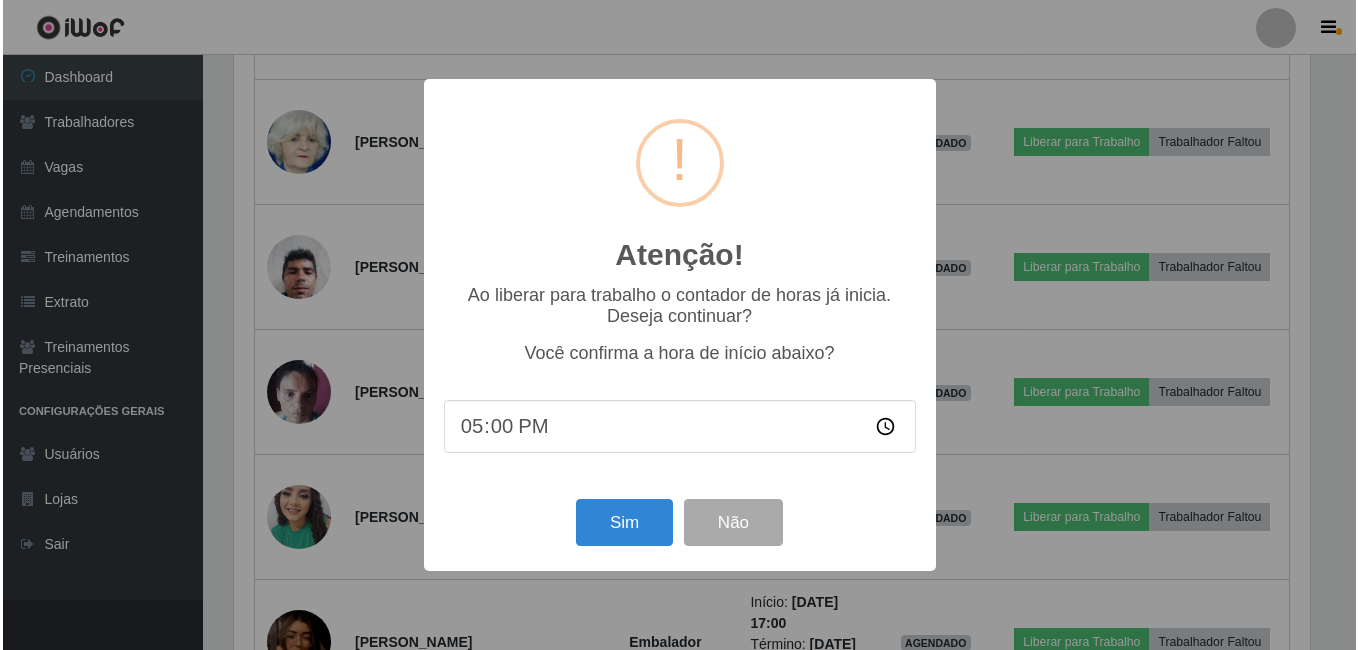 scroll, scrollTop: 999585, scrollLeft: 998919, axis: both 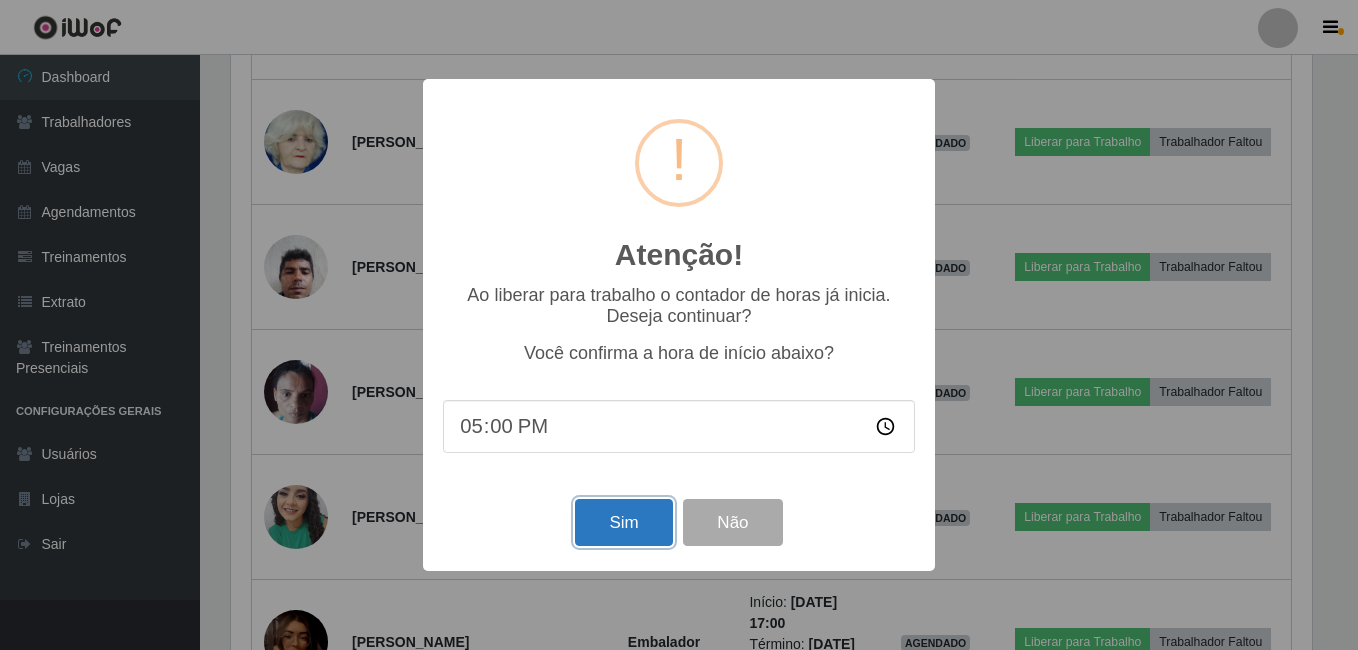 click on "Sim" at bounding box center (623, 522) 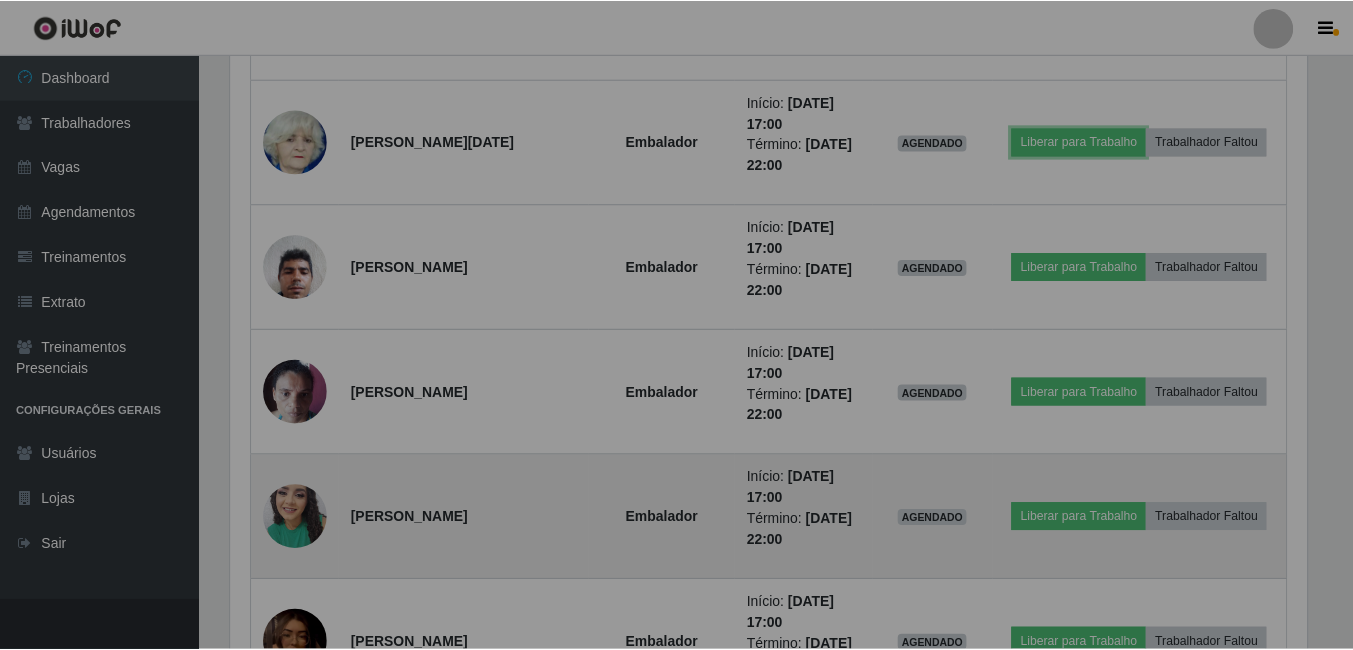 scroll, scrollTop: 999585, scrollLeft: 998909, axis: both 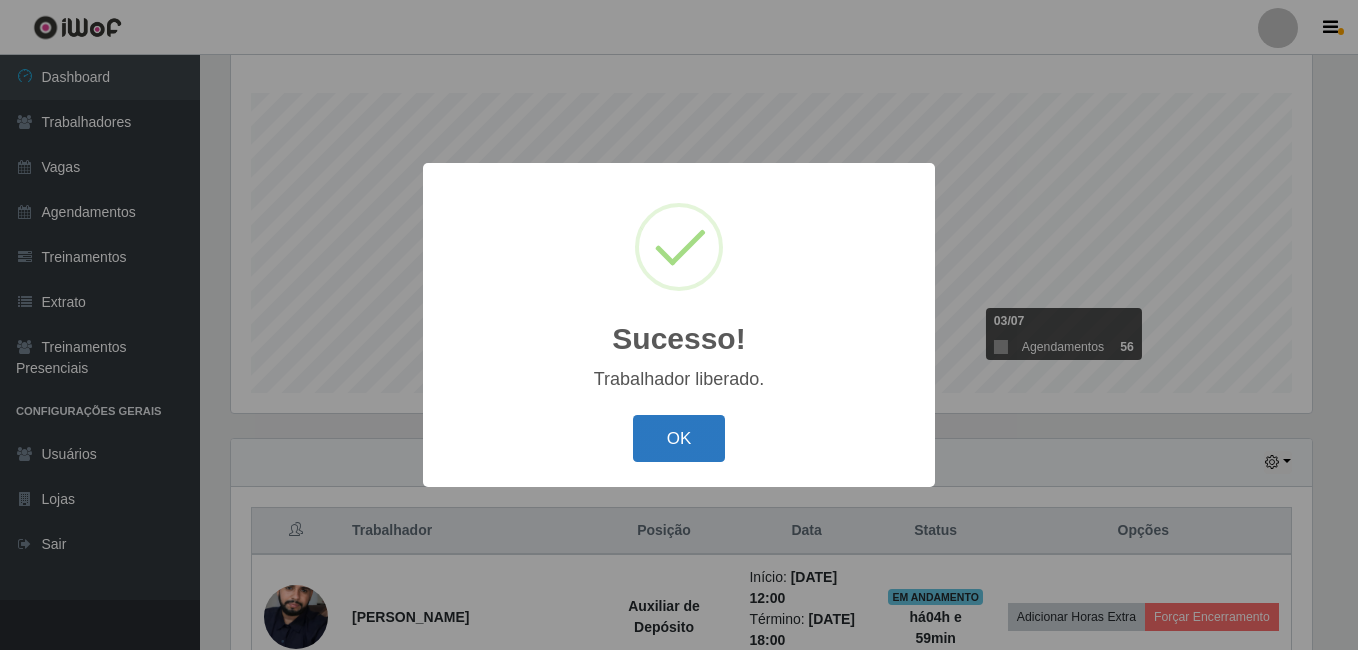click on "OK" at bounding box center [679, 438] 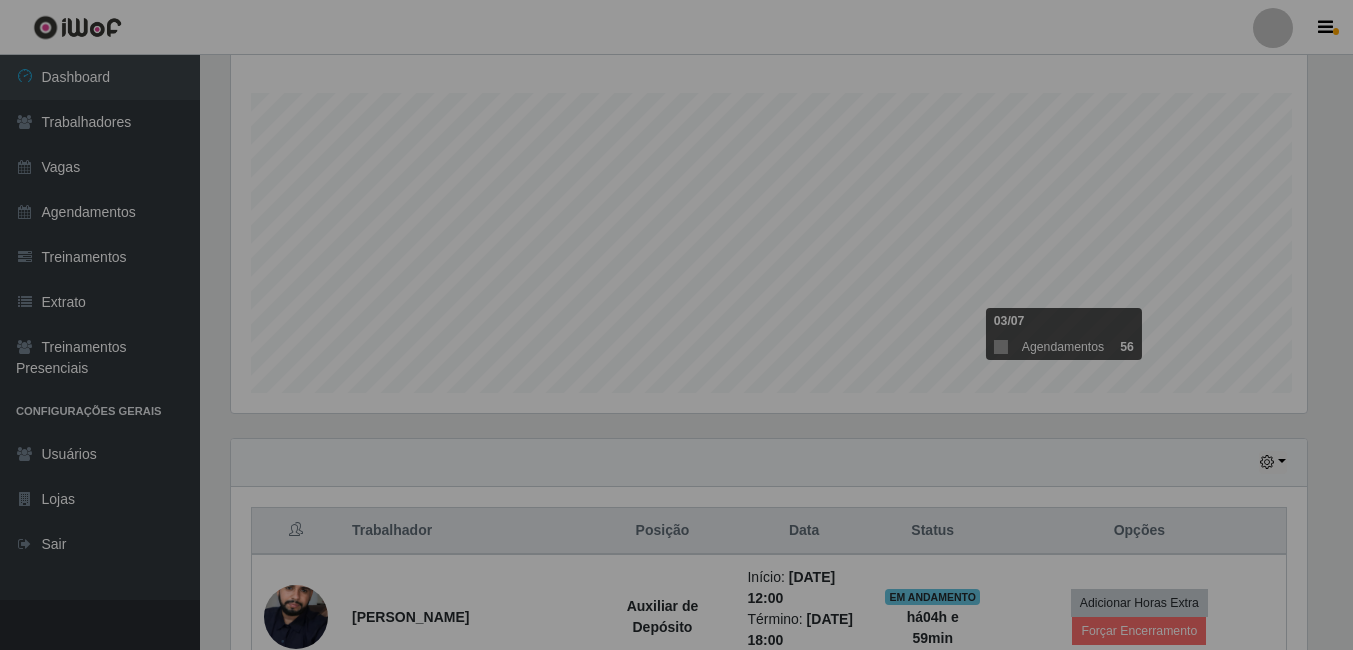 scroll, scrollTop: 999585, scrollLeft: 998909, axis: both 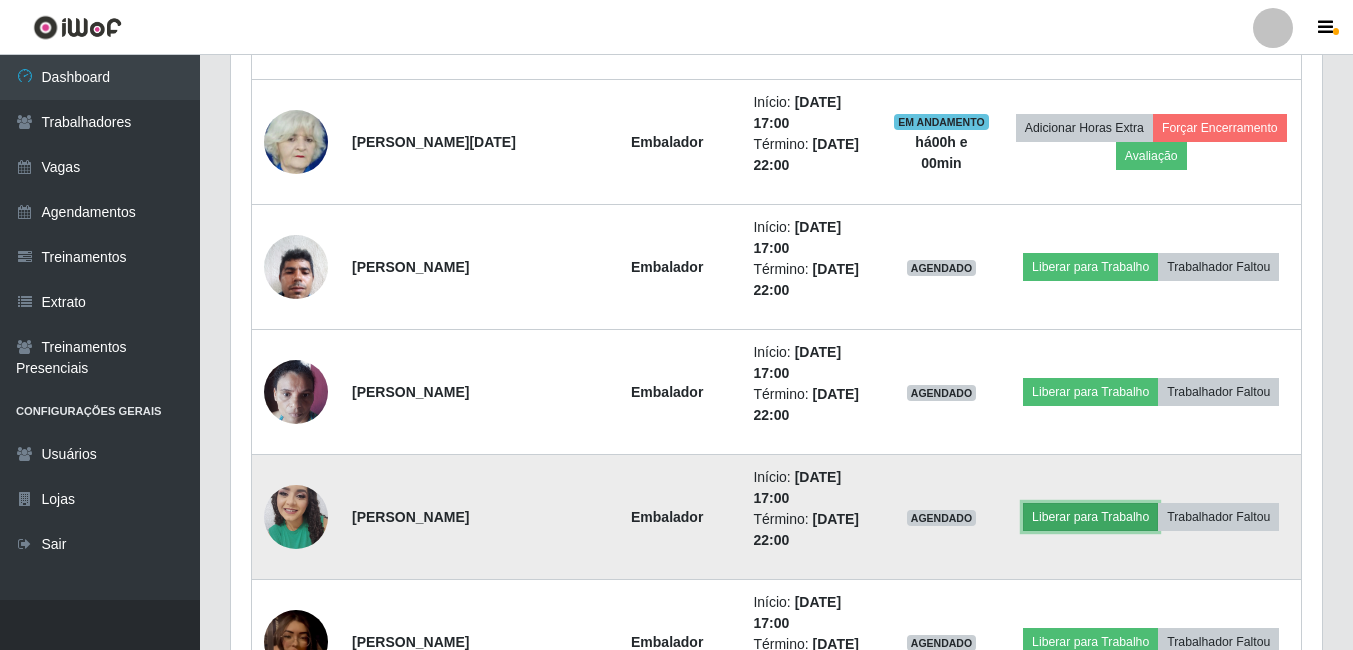 click on "Liberar para Trabalho" at bounding box center [1090, 517] 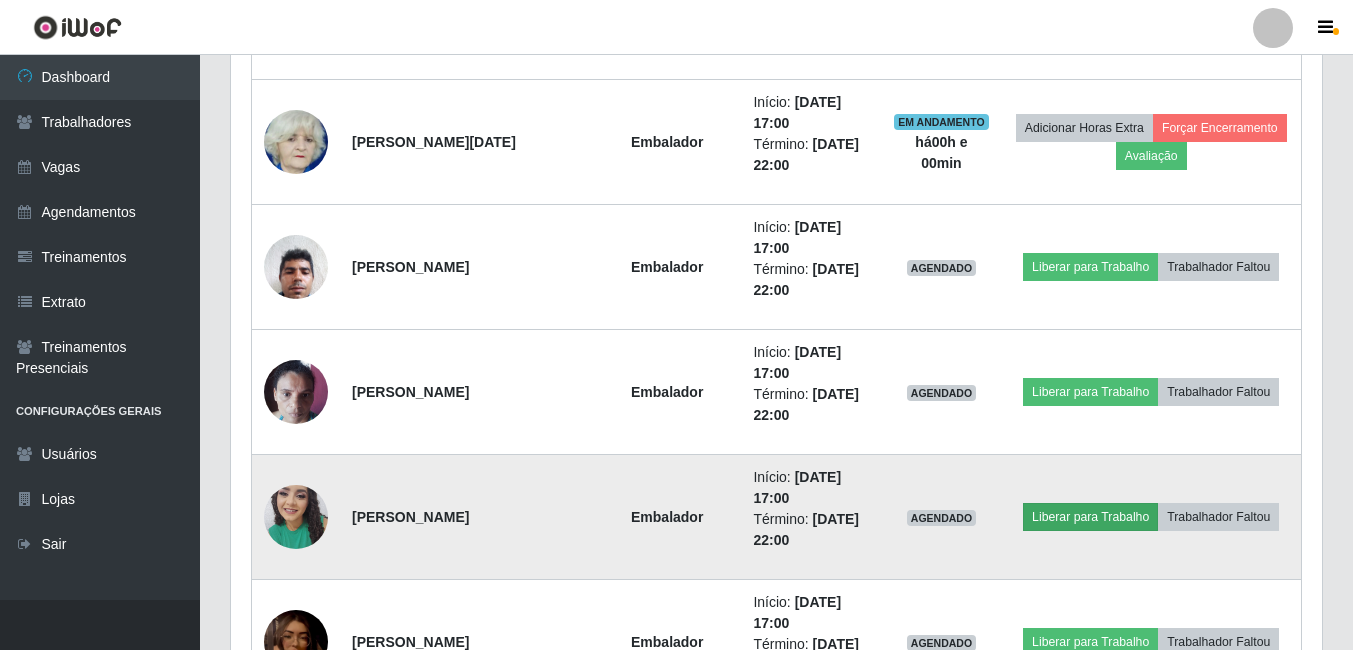 scroll, scrollTop: 999585, scrollLeft: 998919, axis: both 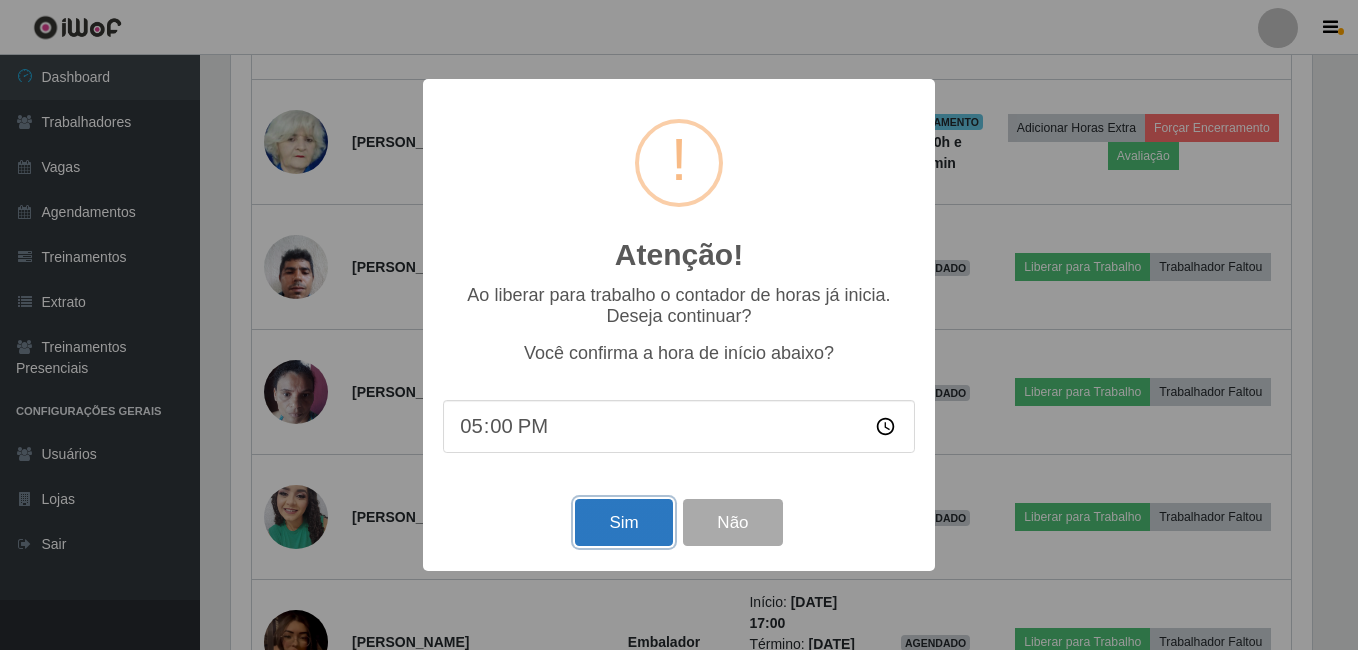 click on "Sim" at bounding box center [623, 522] 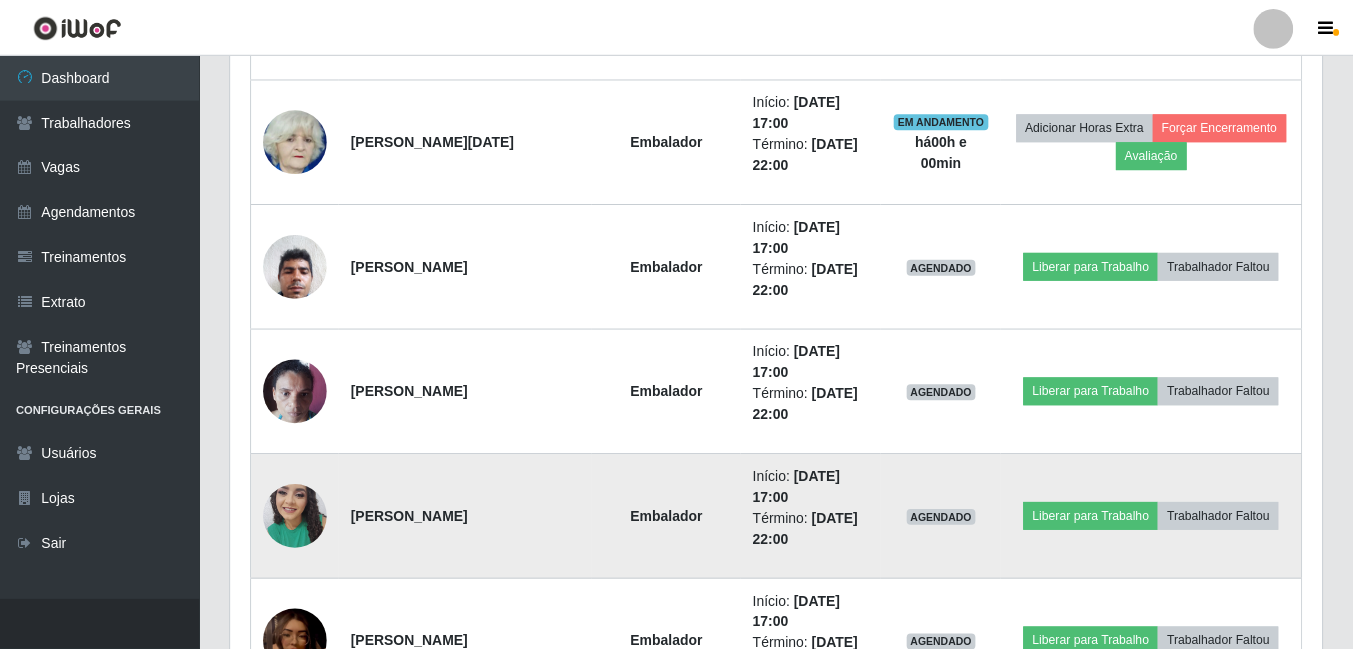 scroll, scrollTop: 999585, scrollLeft: 998909, axis: both 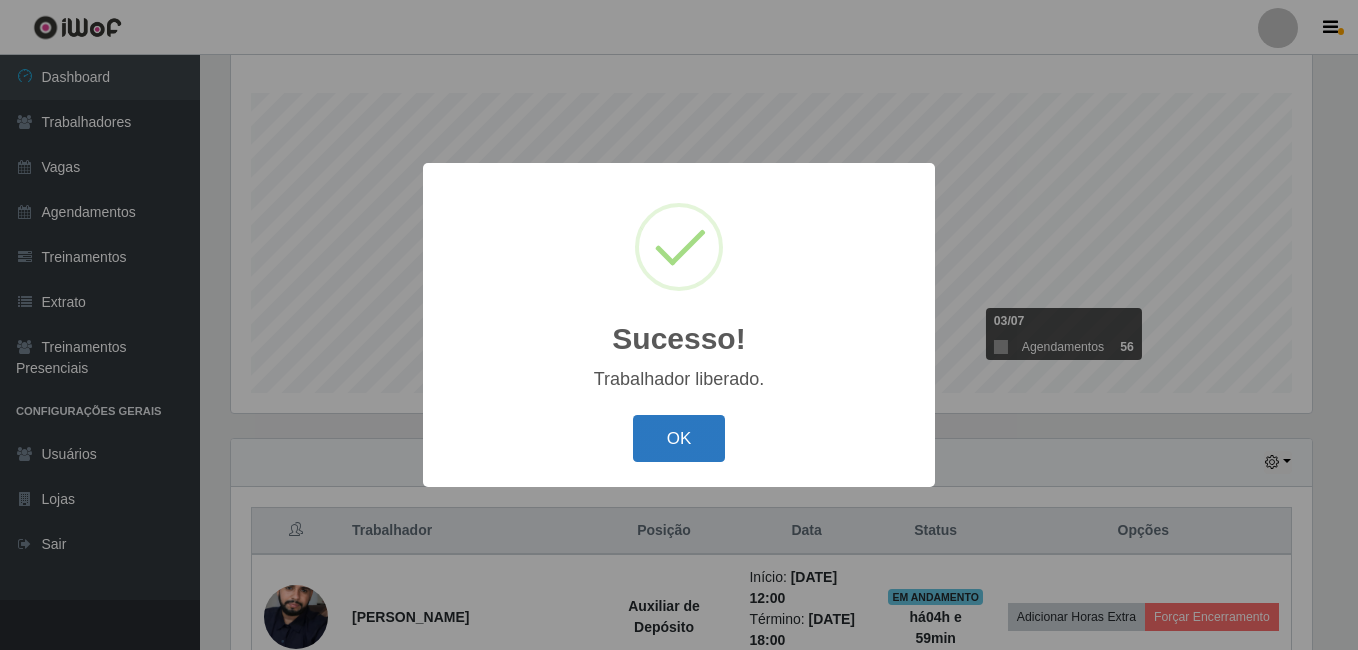 click on "OK" at bounding box center [679, 438] 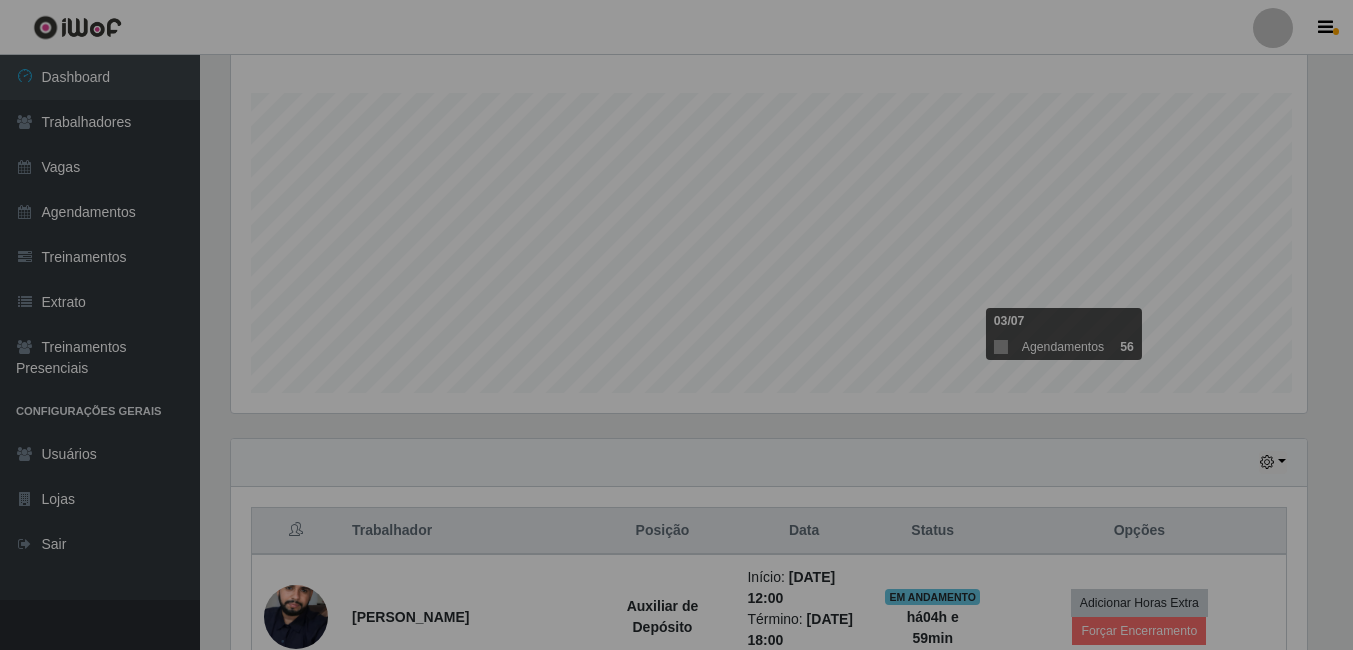 scroll, scrollTop: 999585, scrollLeft: 998909, axis: both 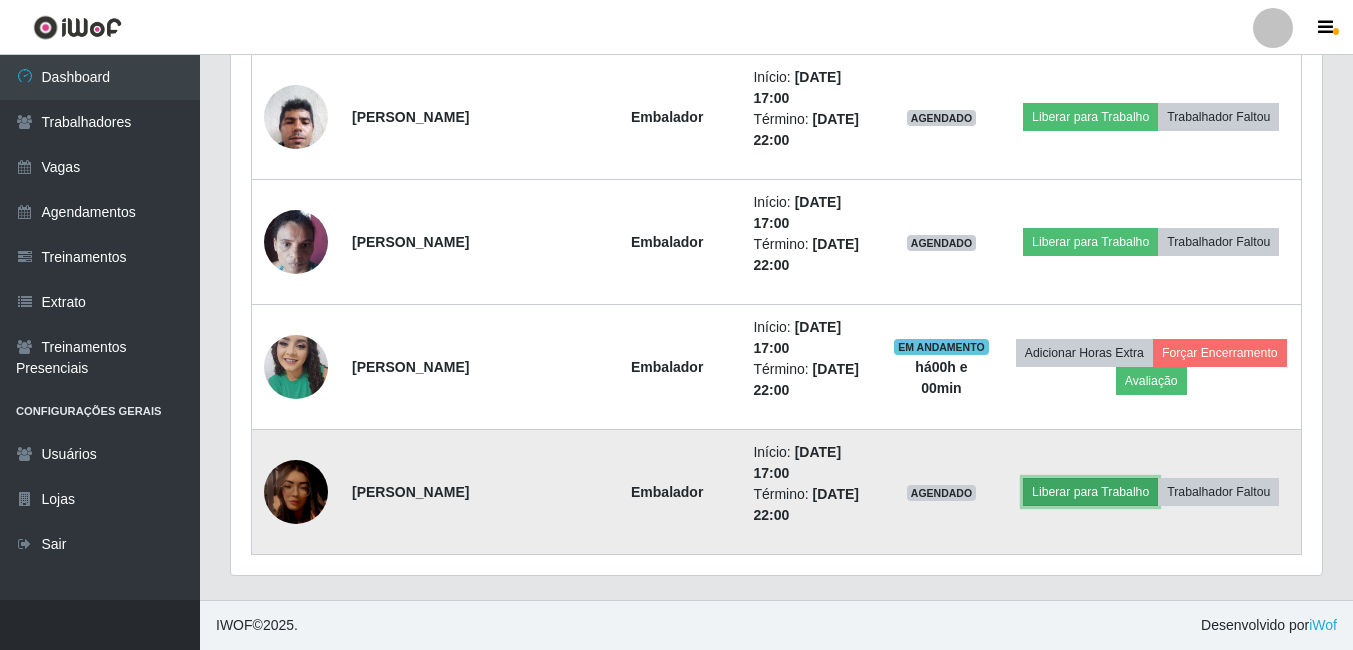 click on "Liberar para Trabalho" at bounding box center [1090, 492] 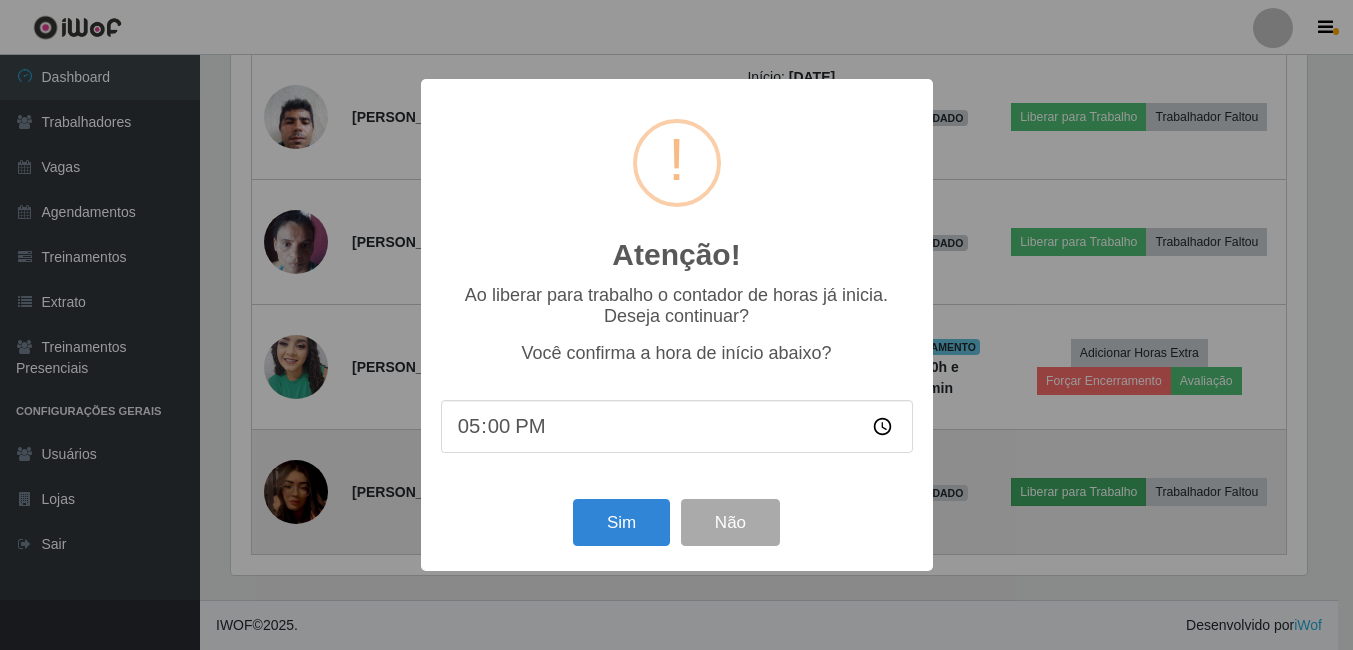 scroll, scrollTop: 999585, scrollLeft: 998919, axis: both 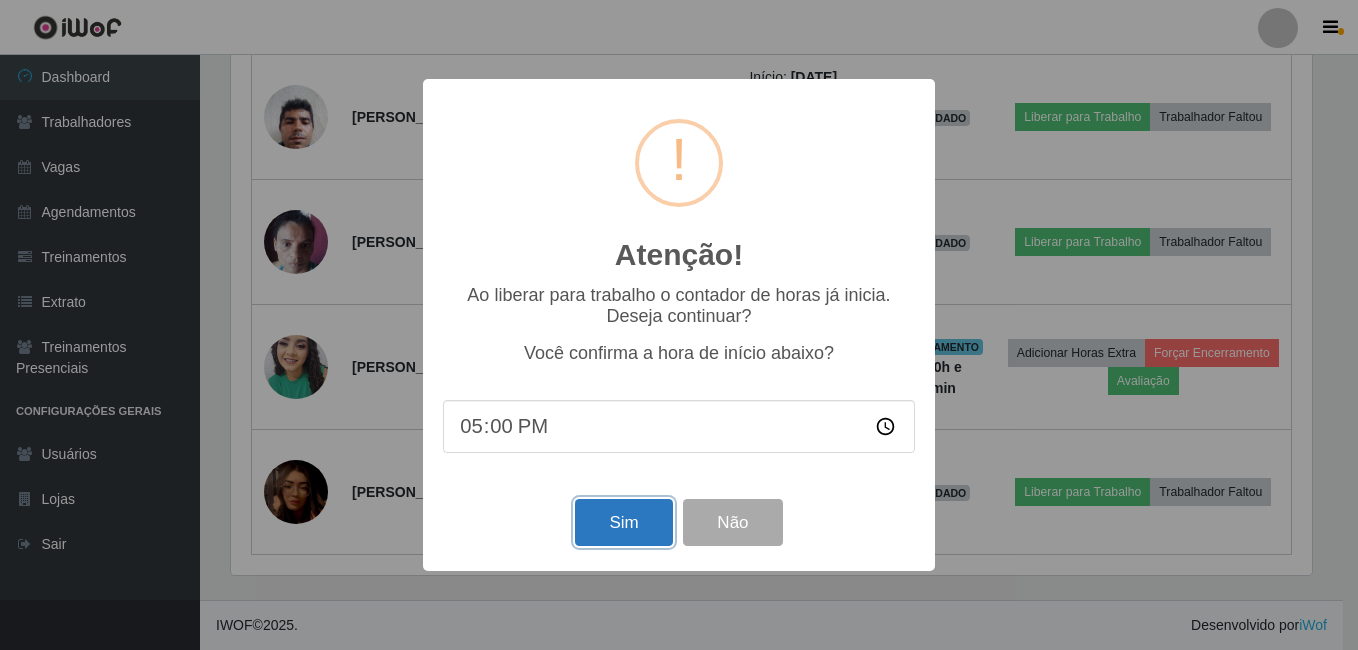 click on "Sim" at bounding box center [623, 522] 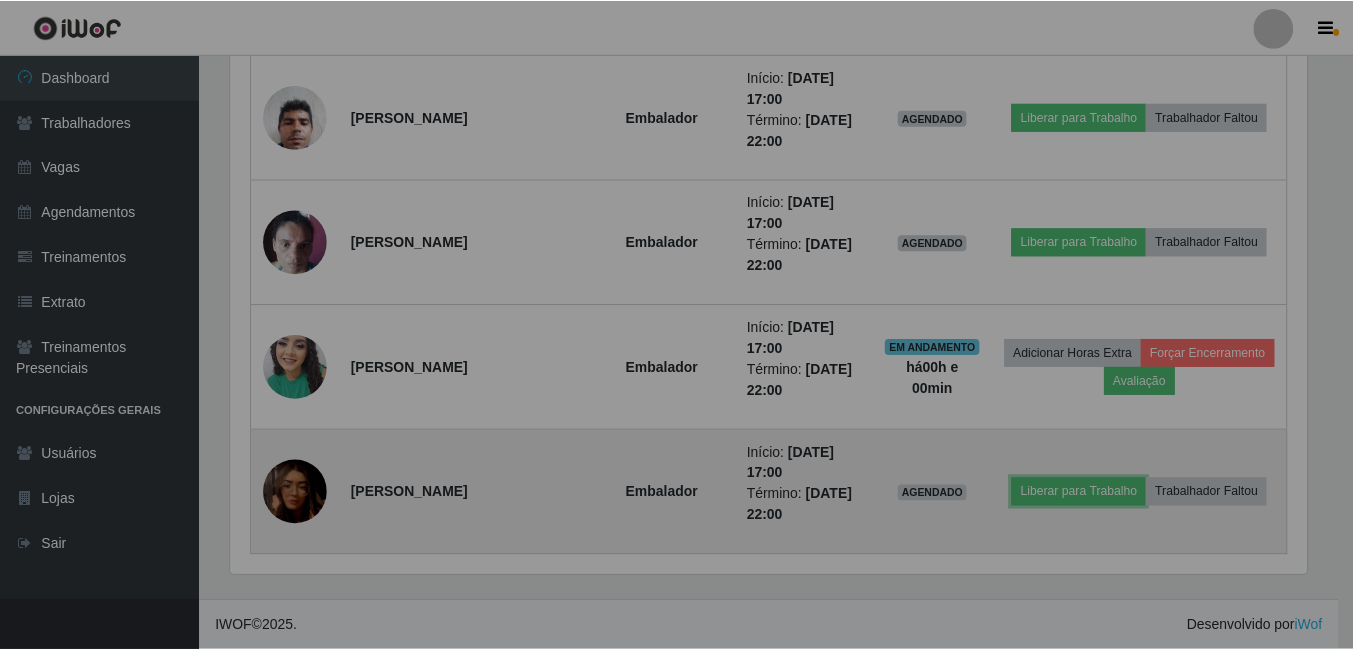 scroll, scrollTop: 999585, scrollLeft: 998909, axis: both 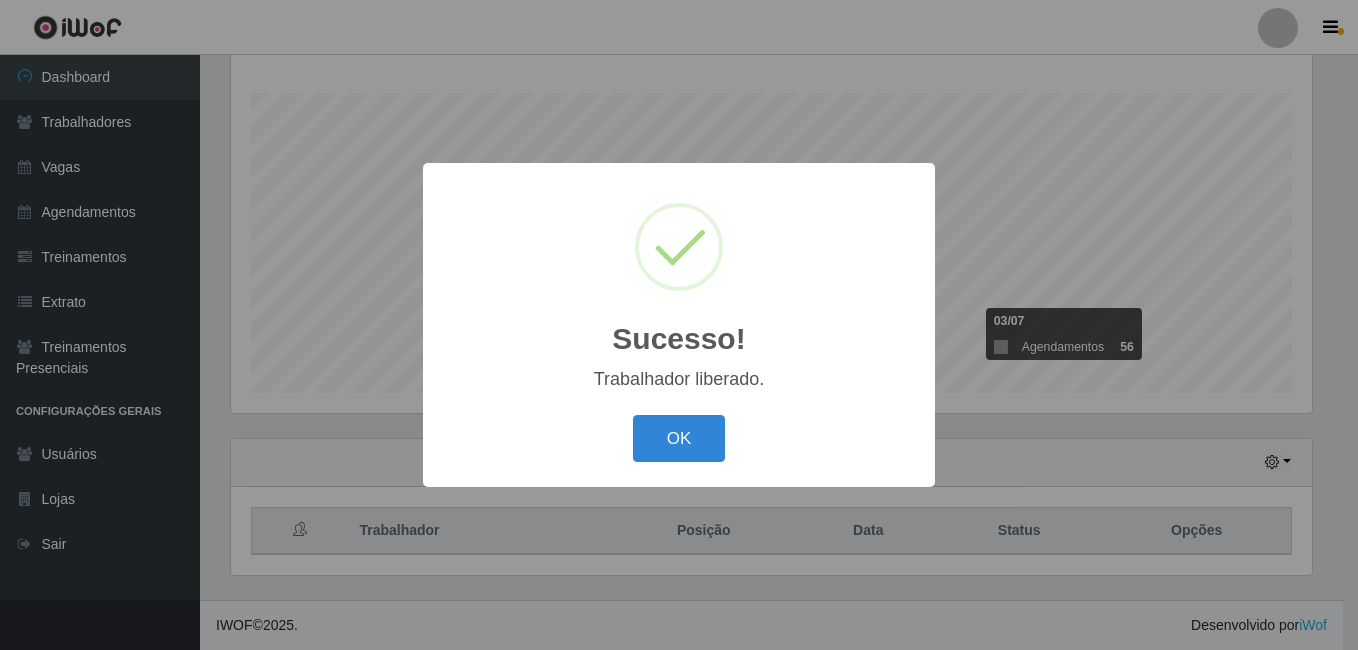click on "OK" at bounding box center [679, 438] 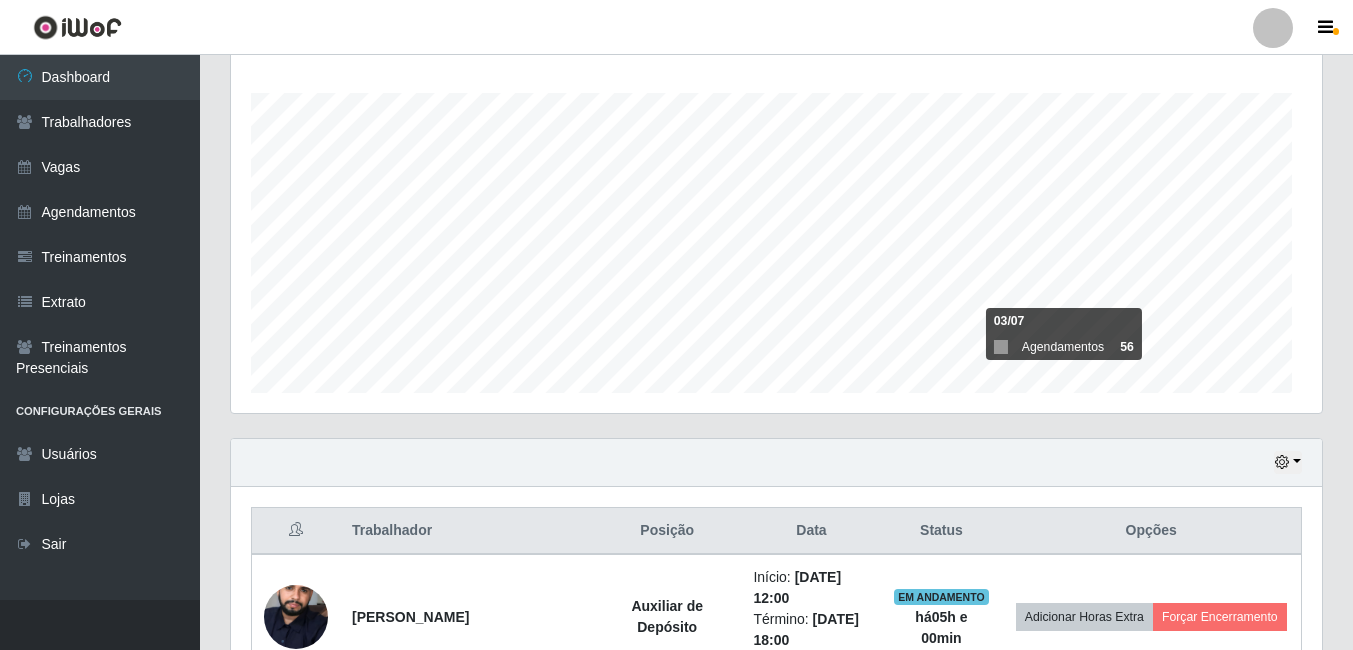 scroll, scrollTop: 999585, scrollLeft: 998909, axis: both 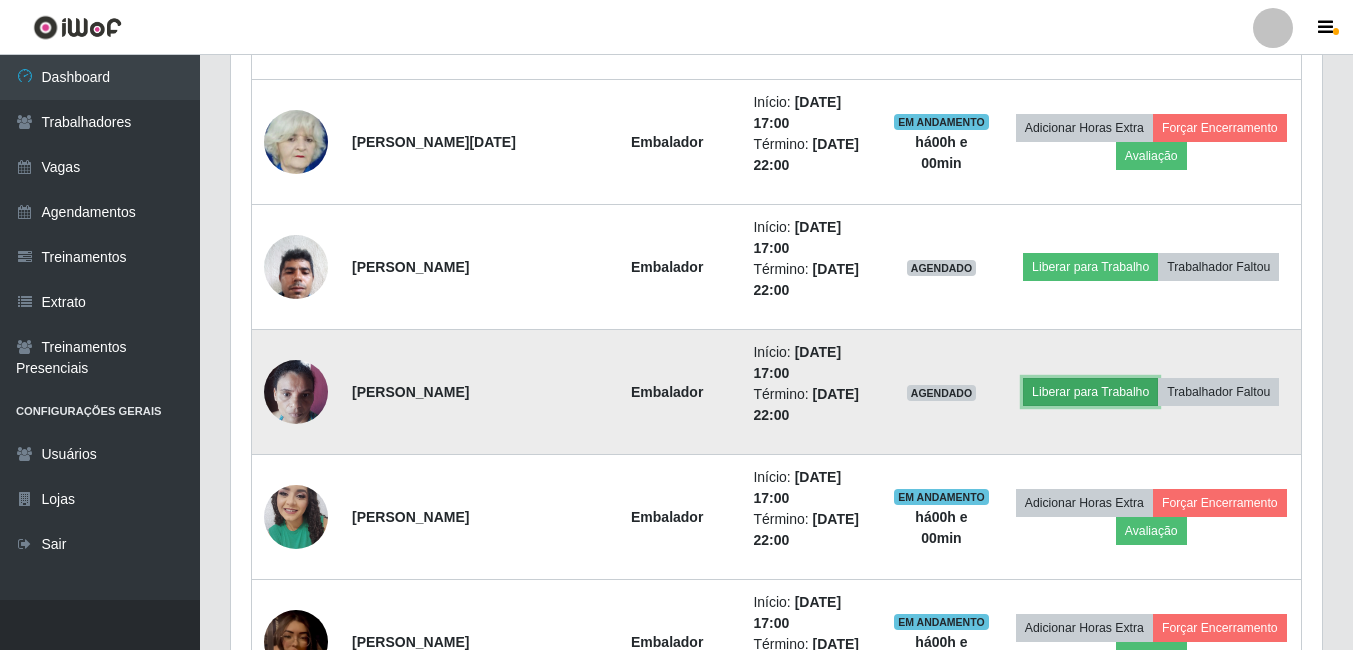 click on "Liberar para Trabalho" at bounding box center [1090, 392] 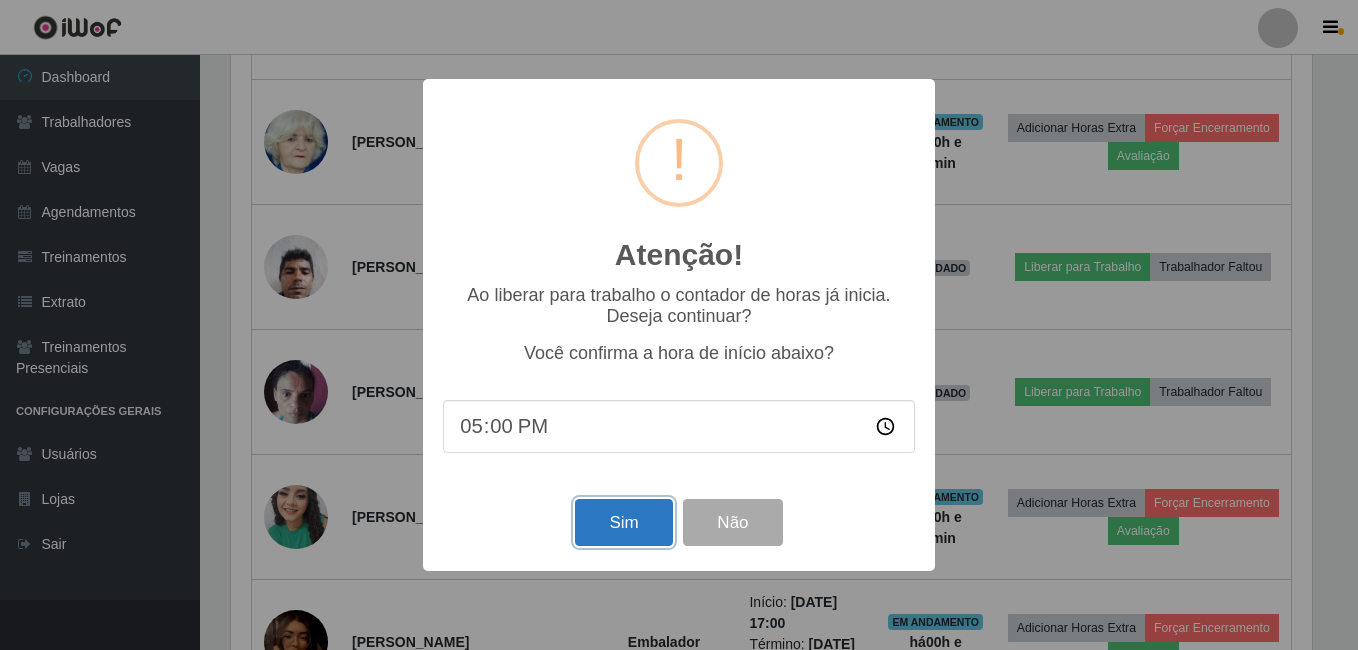 click on "Sim" at bounding box center (623, 522) 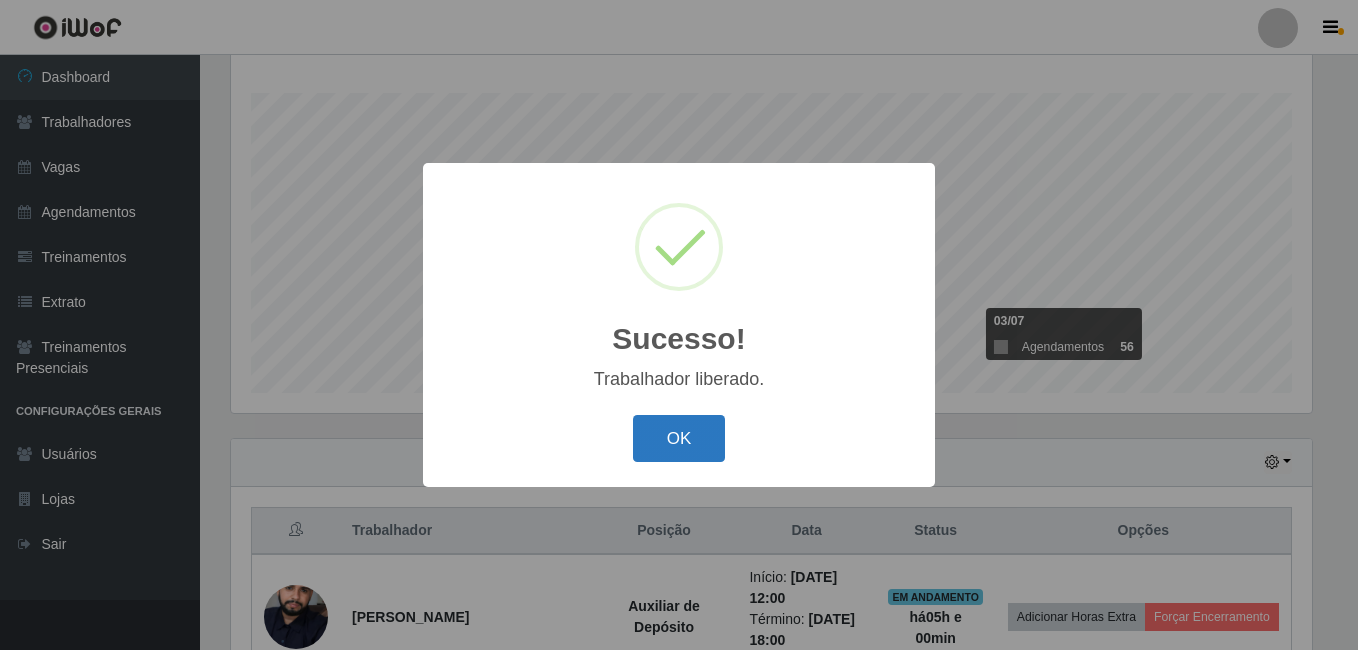 click on "OK" at bounding box center [679, 438] 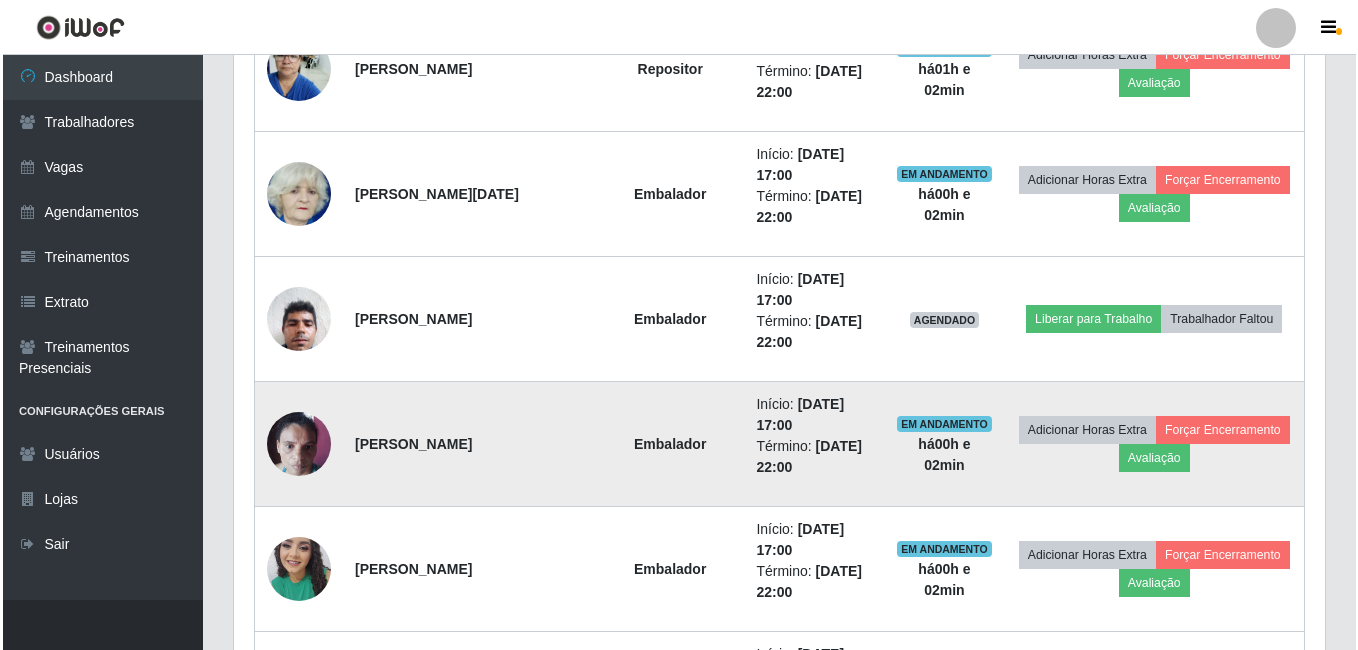 scroll, scrollTop: 1372, scrollLeft: 0, axis: vertical 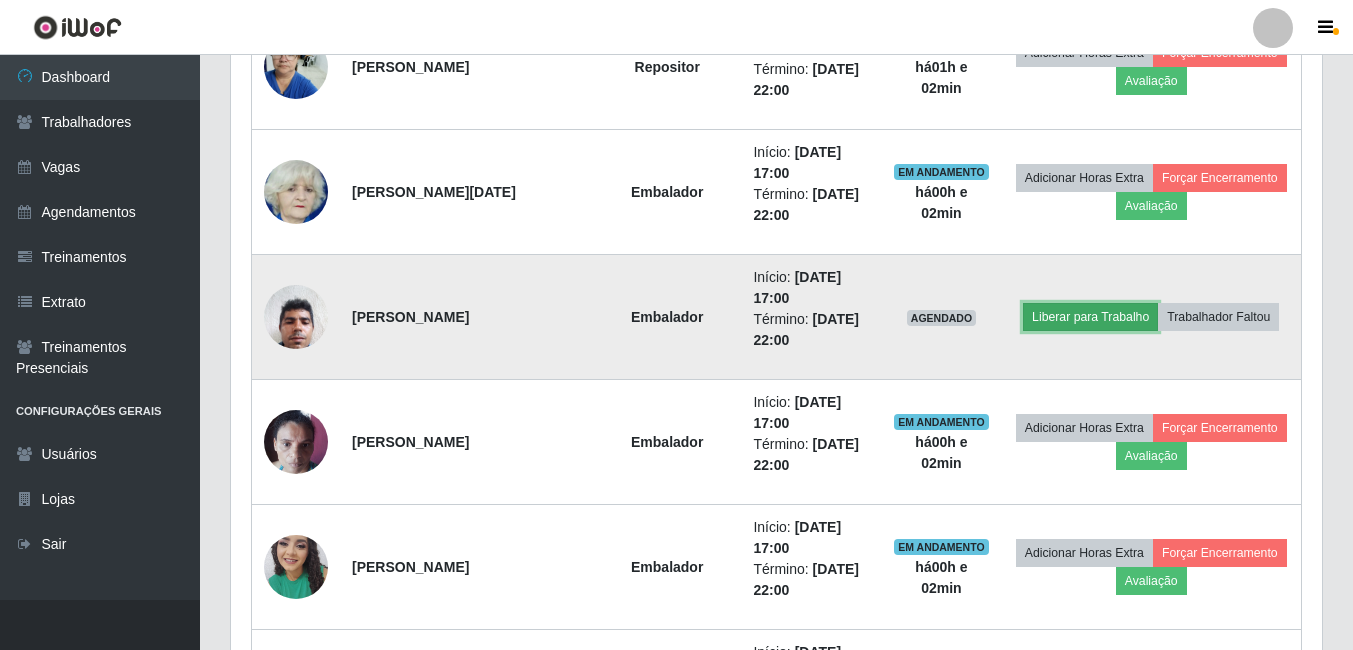 click on "Liberar para Trabalho" at bounding box center (1090, 317) 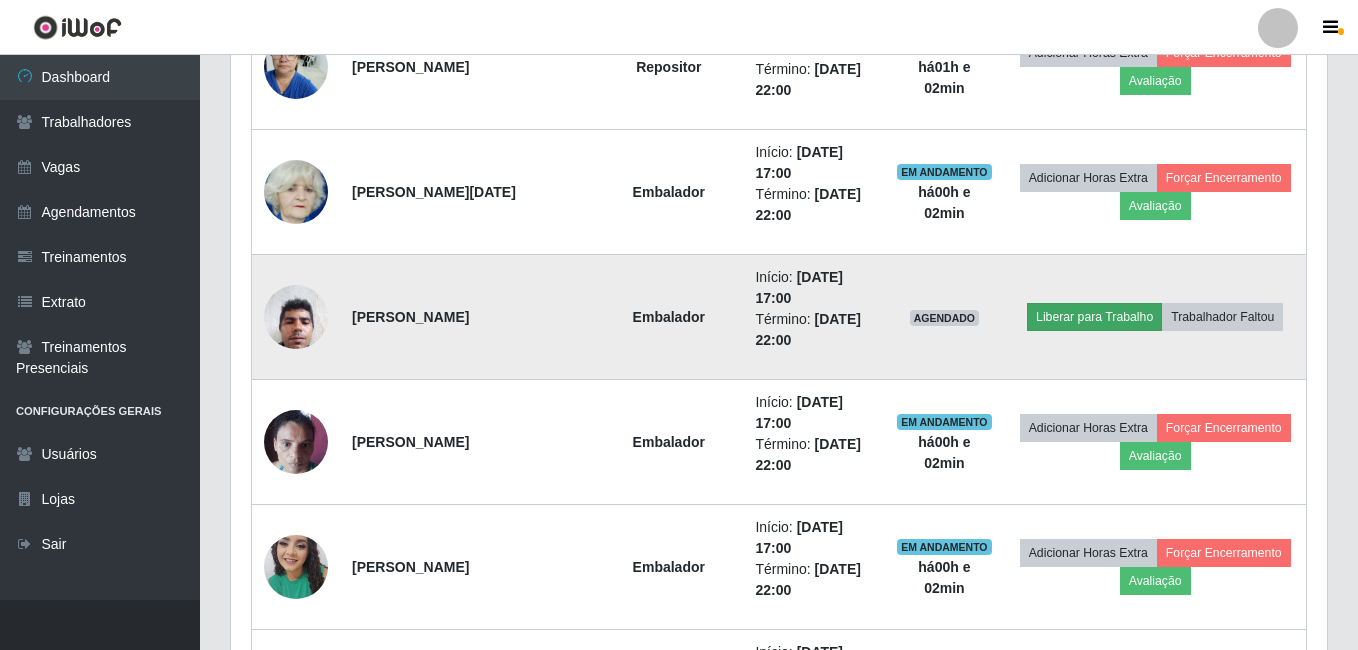 scroll, scrollTop: 999585, scrollLeft: 998919, axis: both 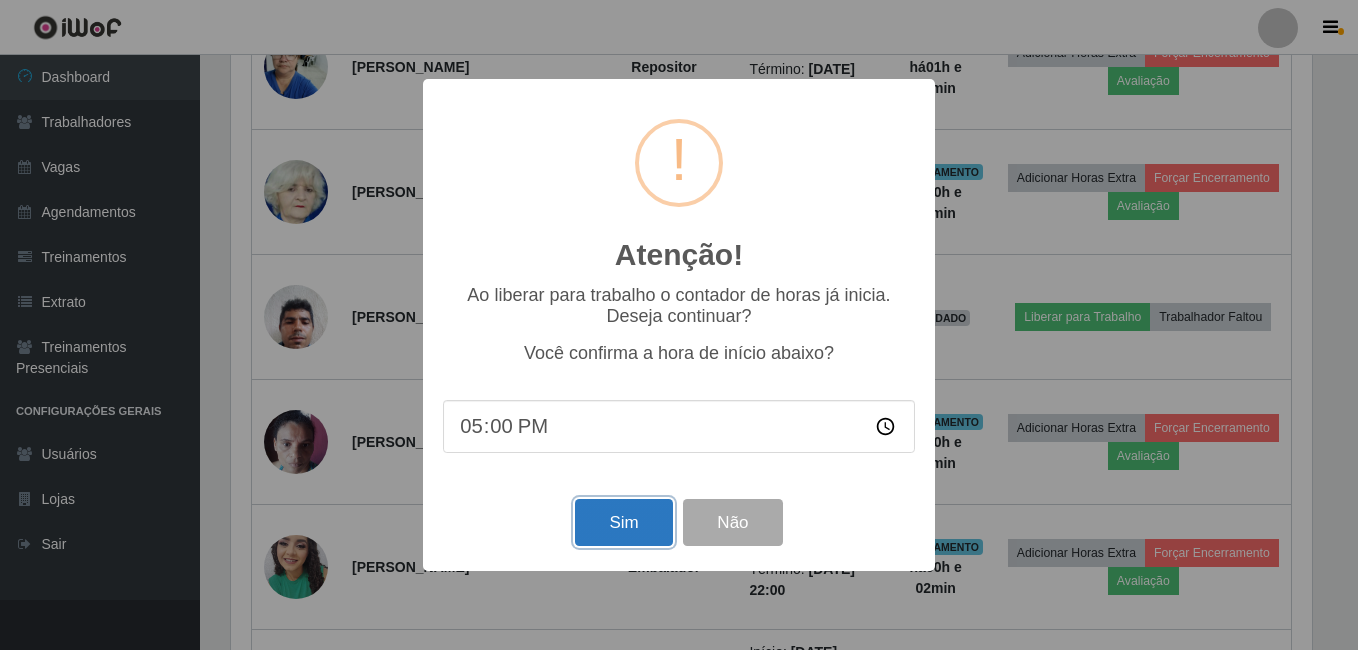 click on "Sim" at bounding box center (623, 522) 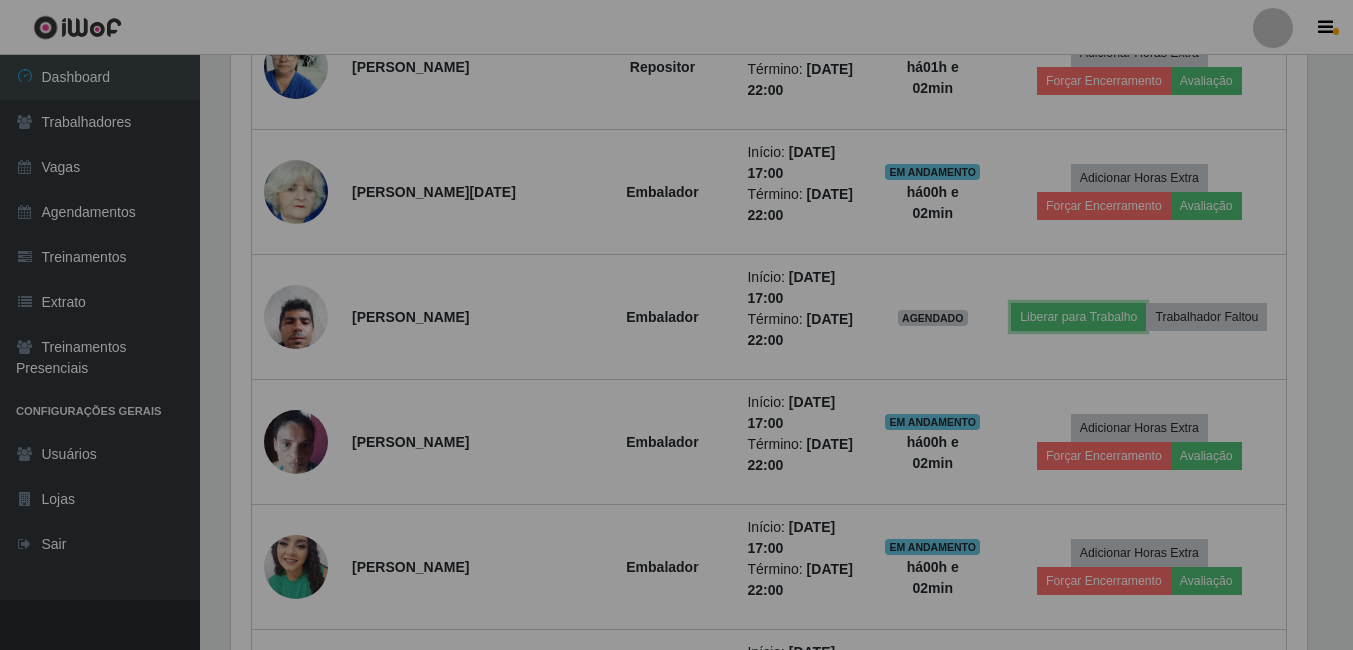 scroll, scrollTop: 999585, scrollLeft: 998909, axis: both 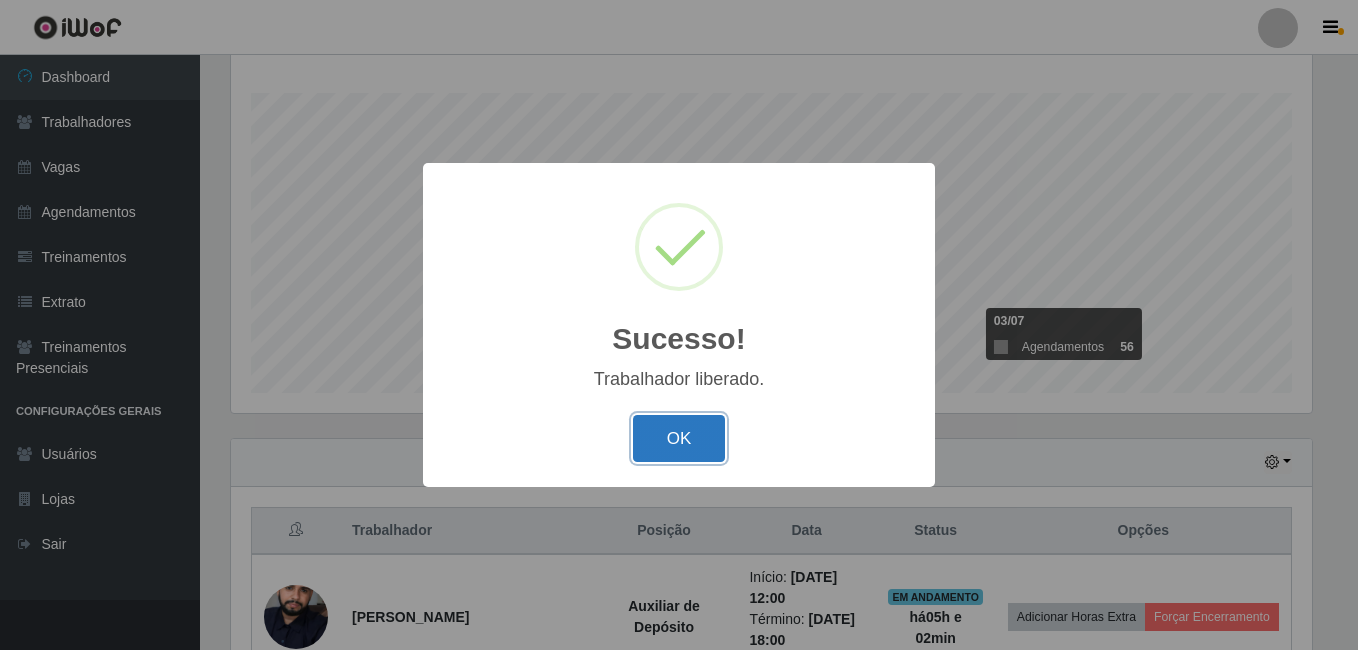 click on "OK" at bounding box center [679, 438] 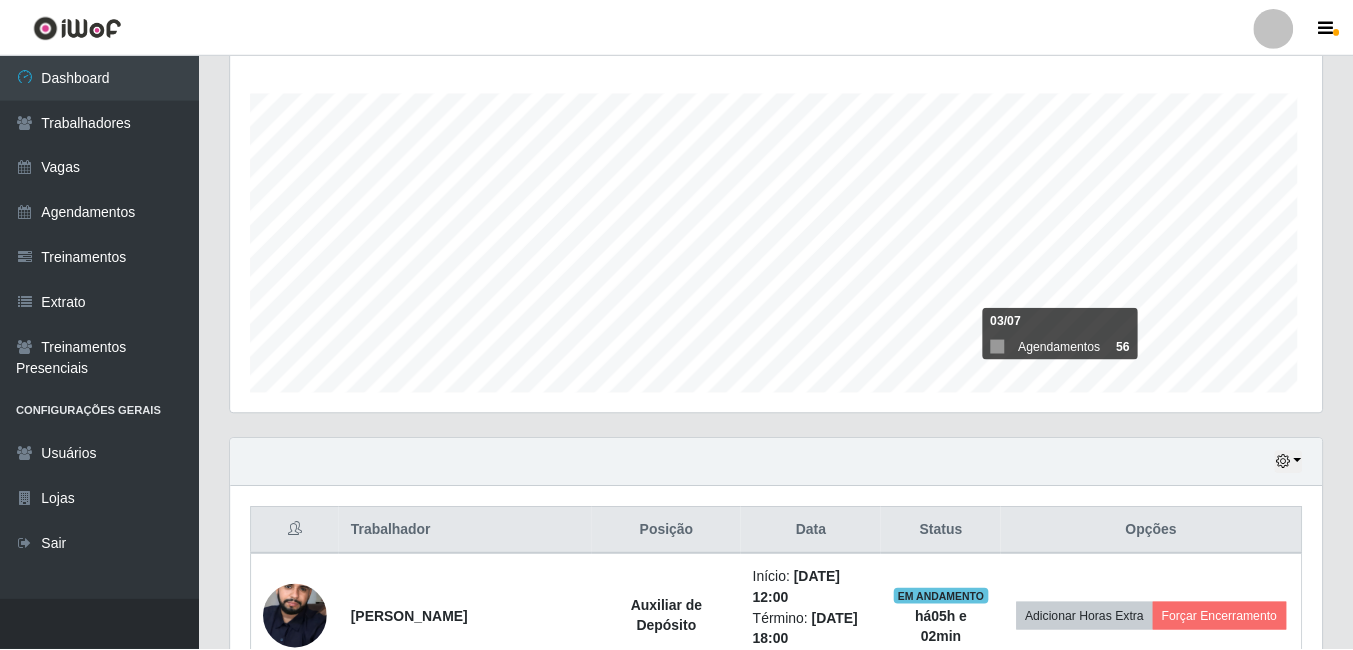 scroll, scrollTop: 999585, scrollLeft: 998909, axis: both 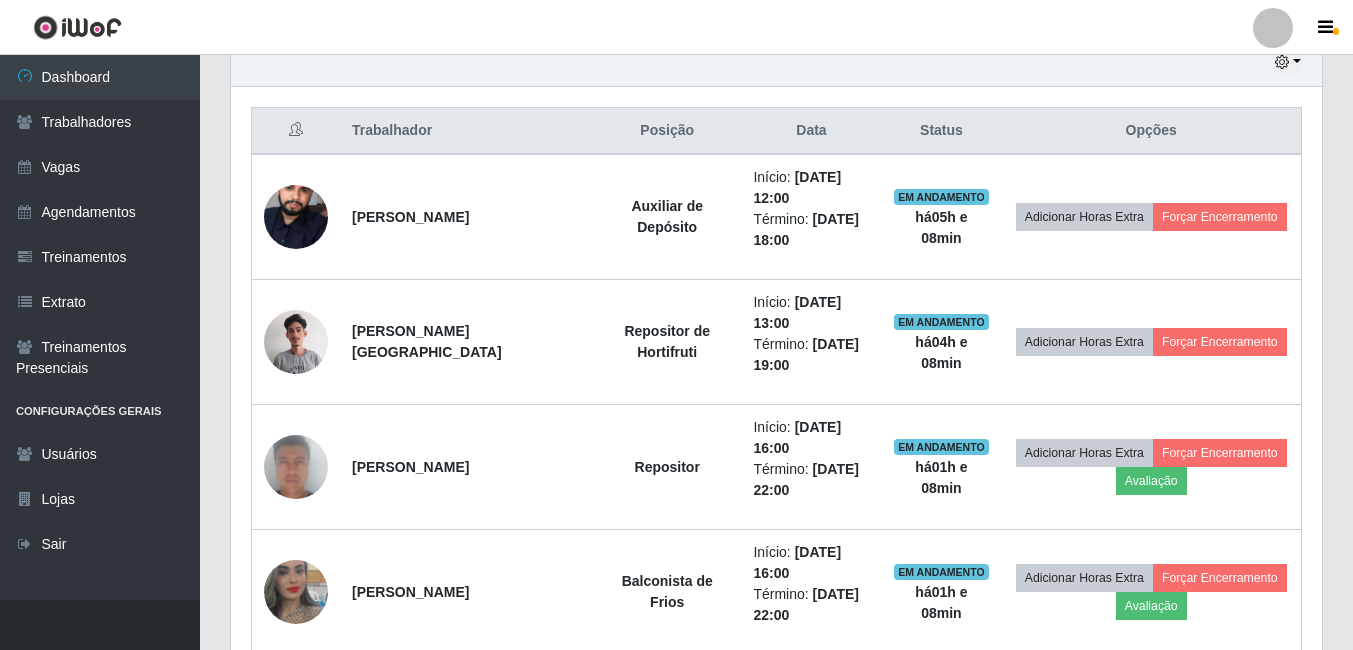 click on "Perfil  Alterar Senha  Sair" at bounding box center [676, 27] 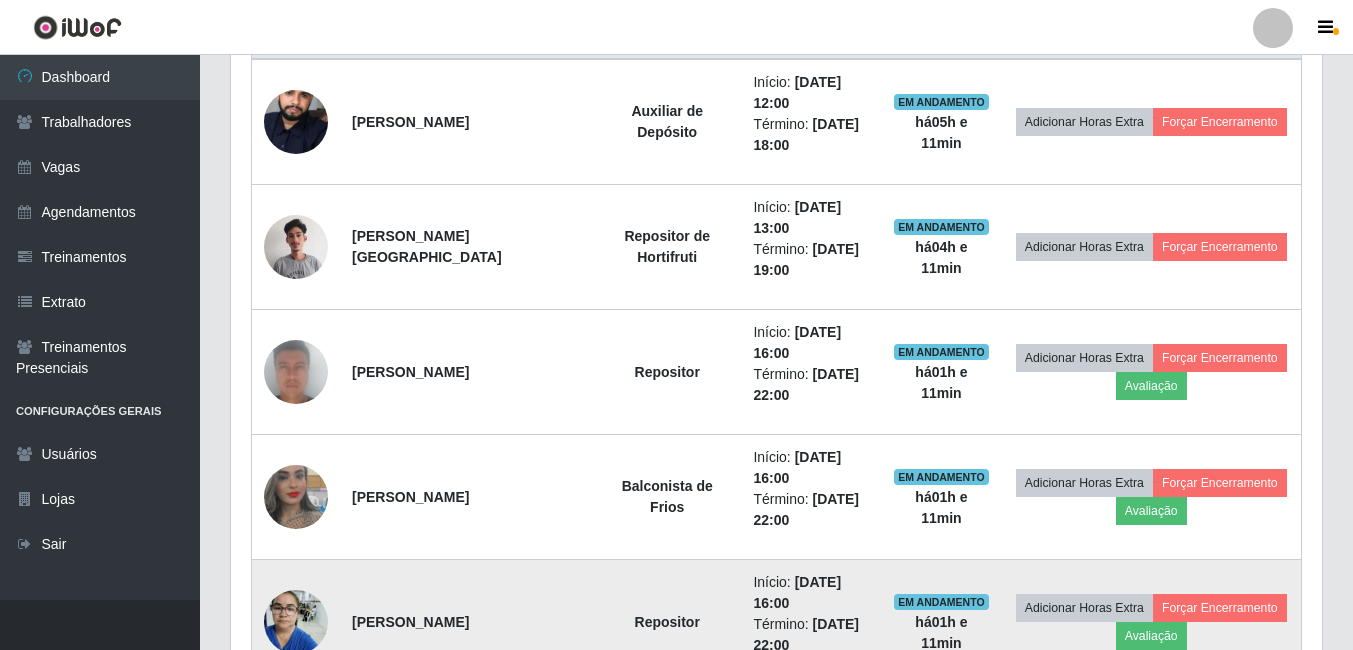 scroll, scrollTop: 822, scrollLeft: 0, axis: vertical 